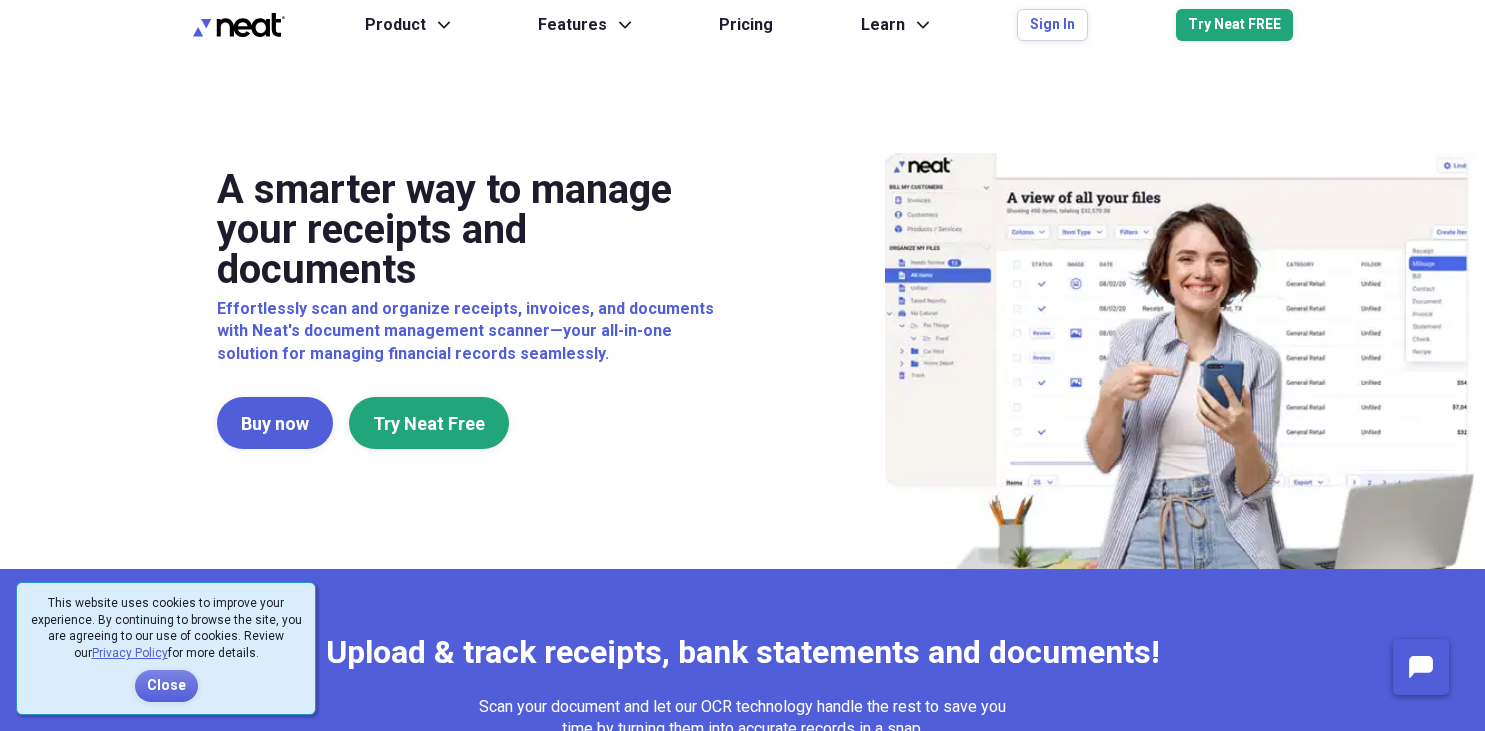 scroll, scrollTop: 0, scrollLeft: 0, axis: both 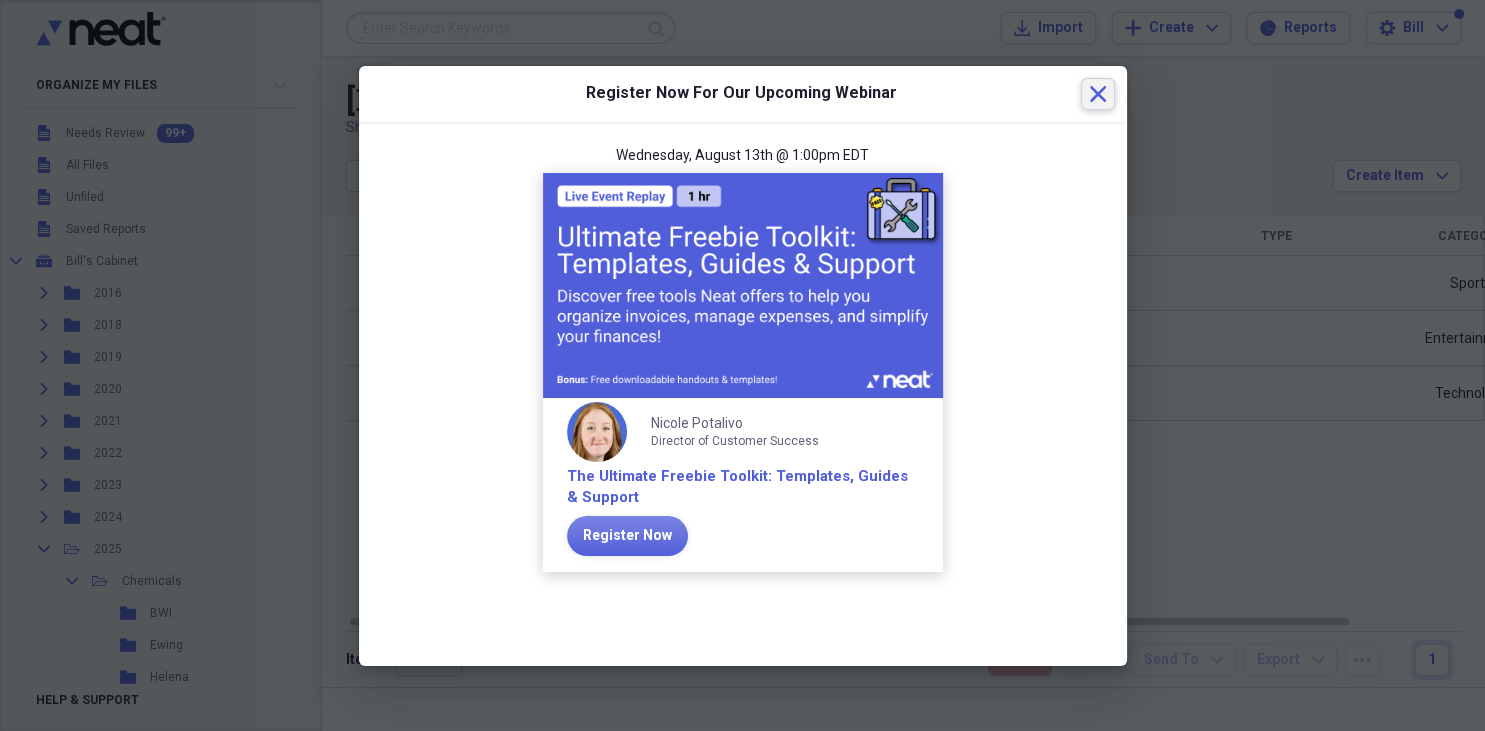 click on "Close" 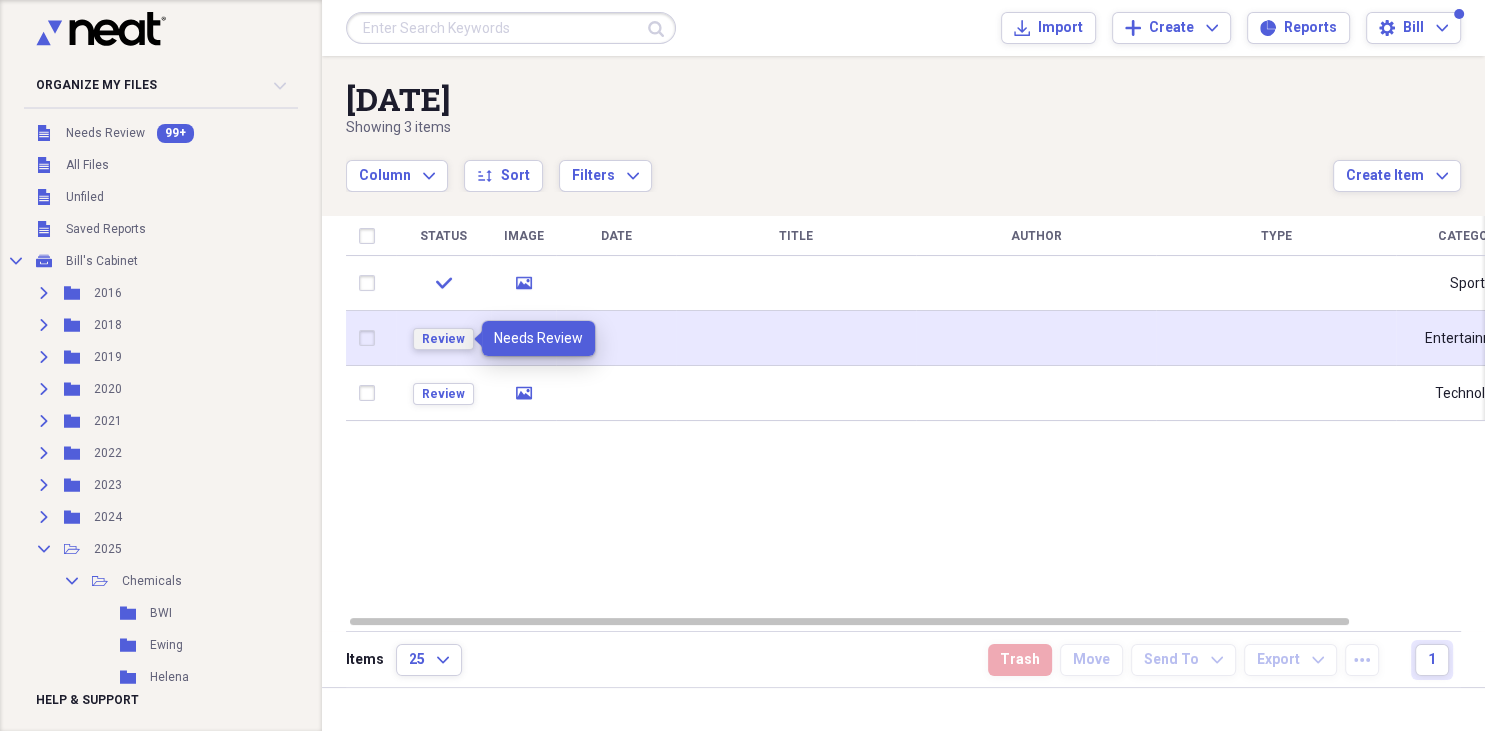 click on "Review" at bounding box center [443, 339] 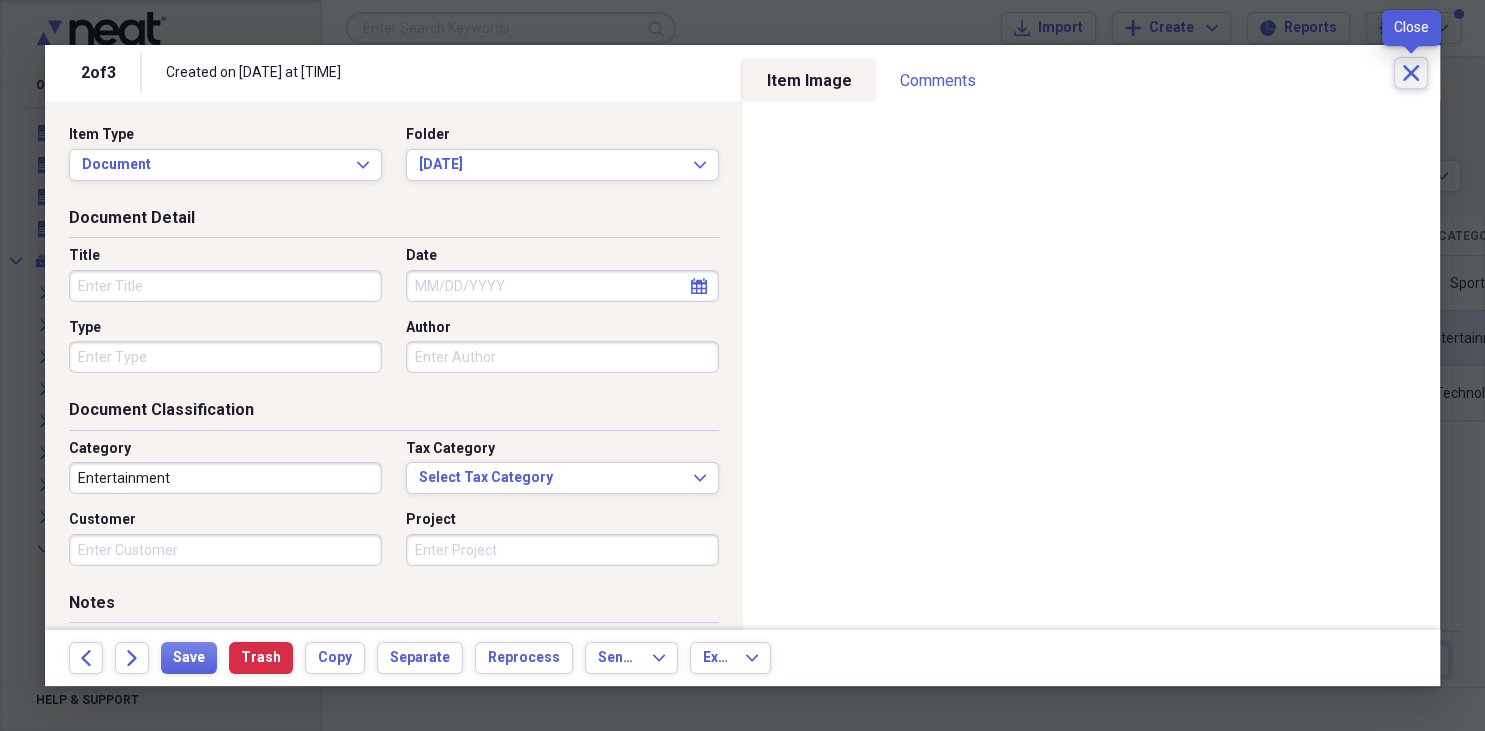 click on "Close" 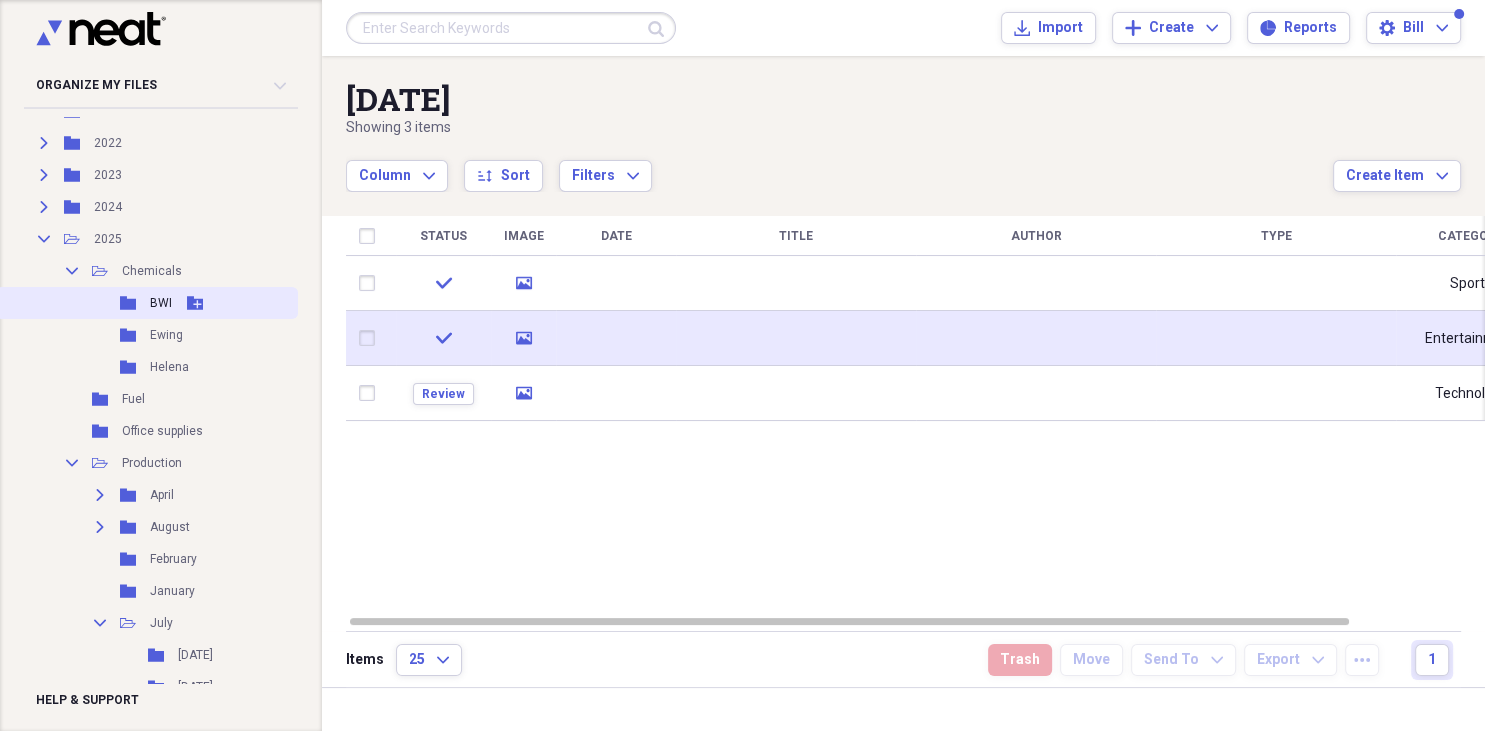 scroll, scrollTop: 345, scrollLeft: 0, axis: vertical 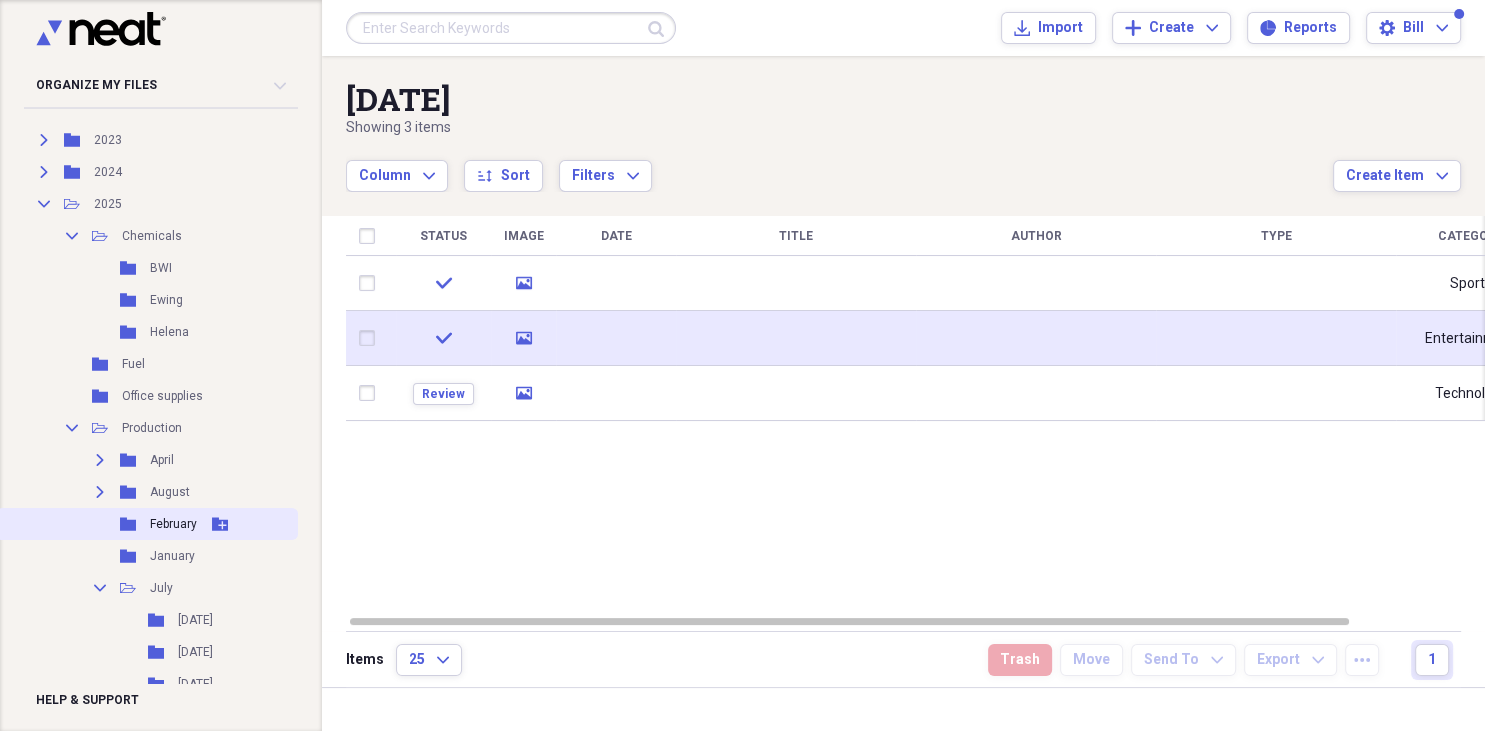 click on "February" at bounding box center (173, 524) 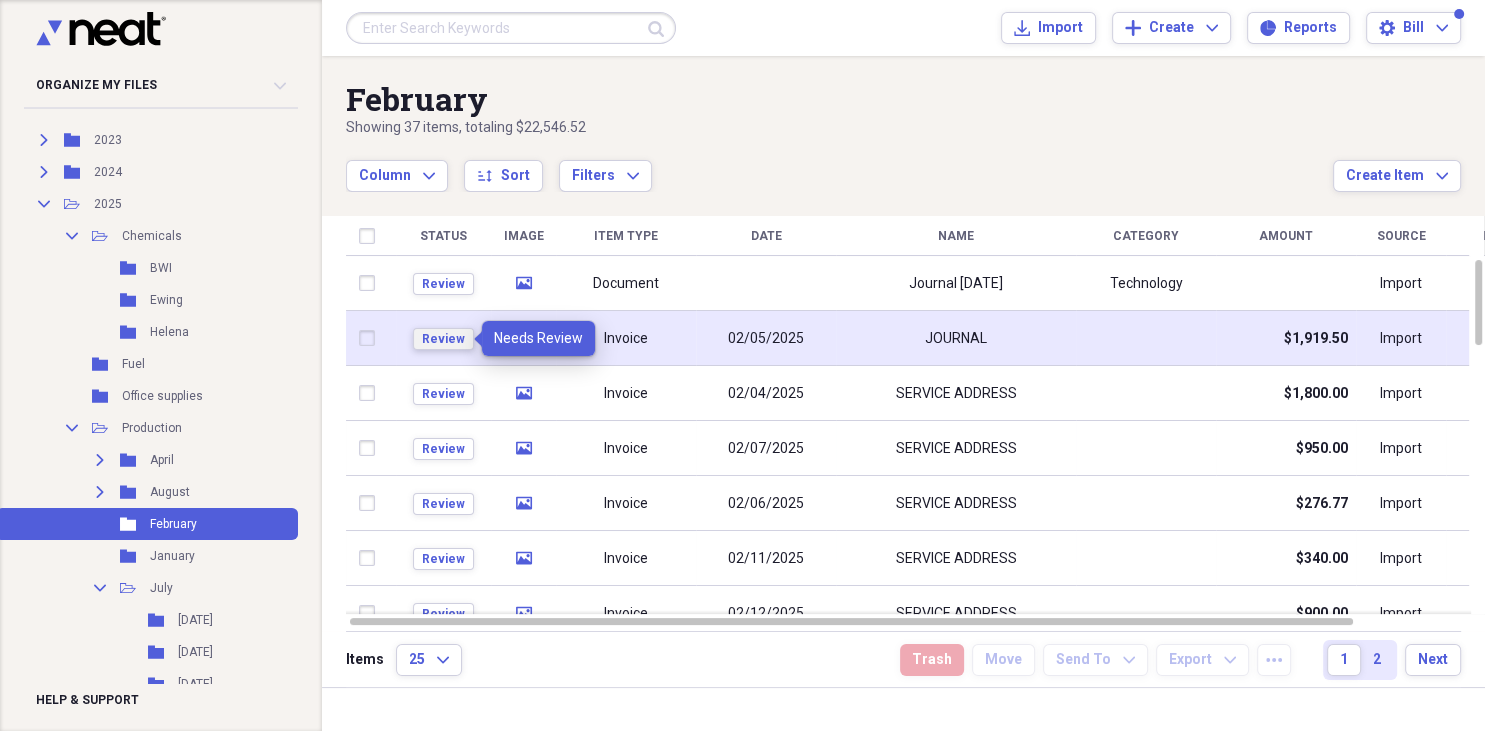 click on "Review" at bounding box center (443, 339) 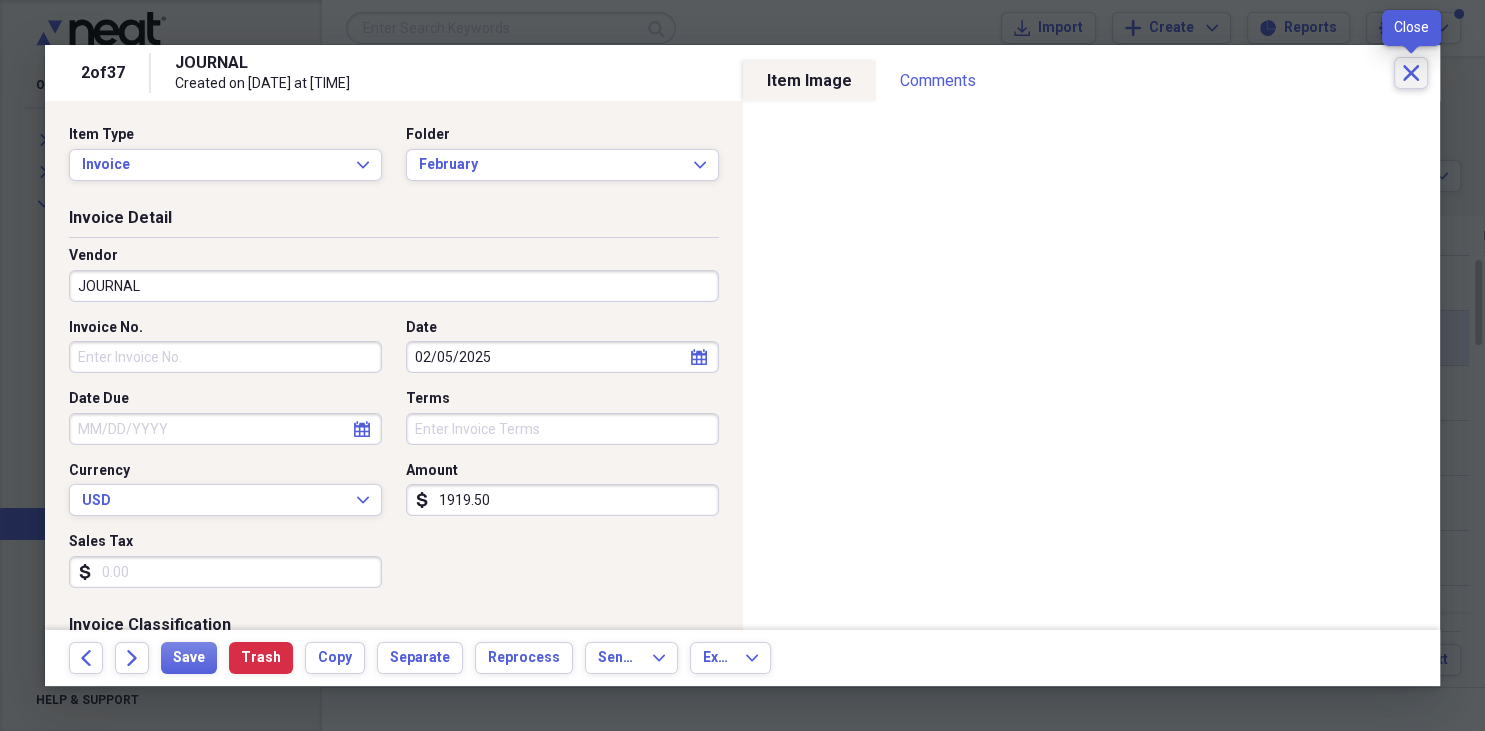 click on "Close" at bounding box center [1411, 73] 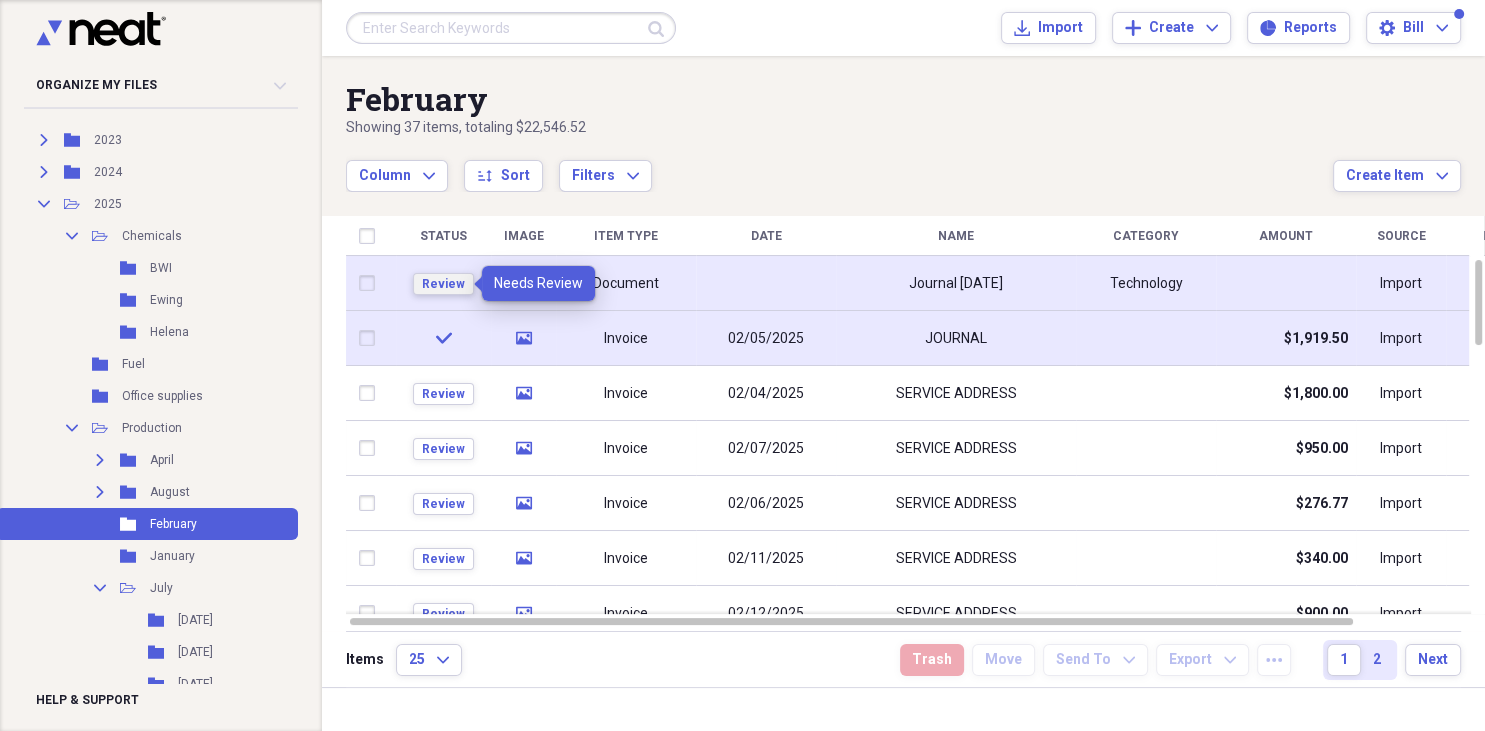 click on "Review" at bounding box center (443, 284) 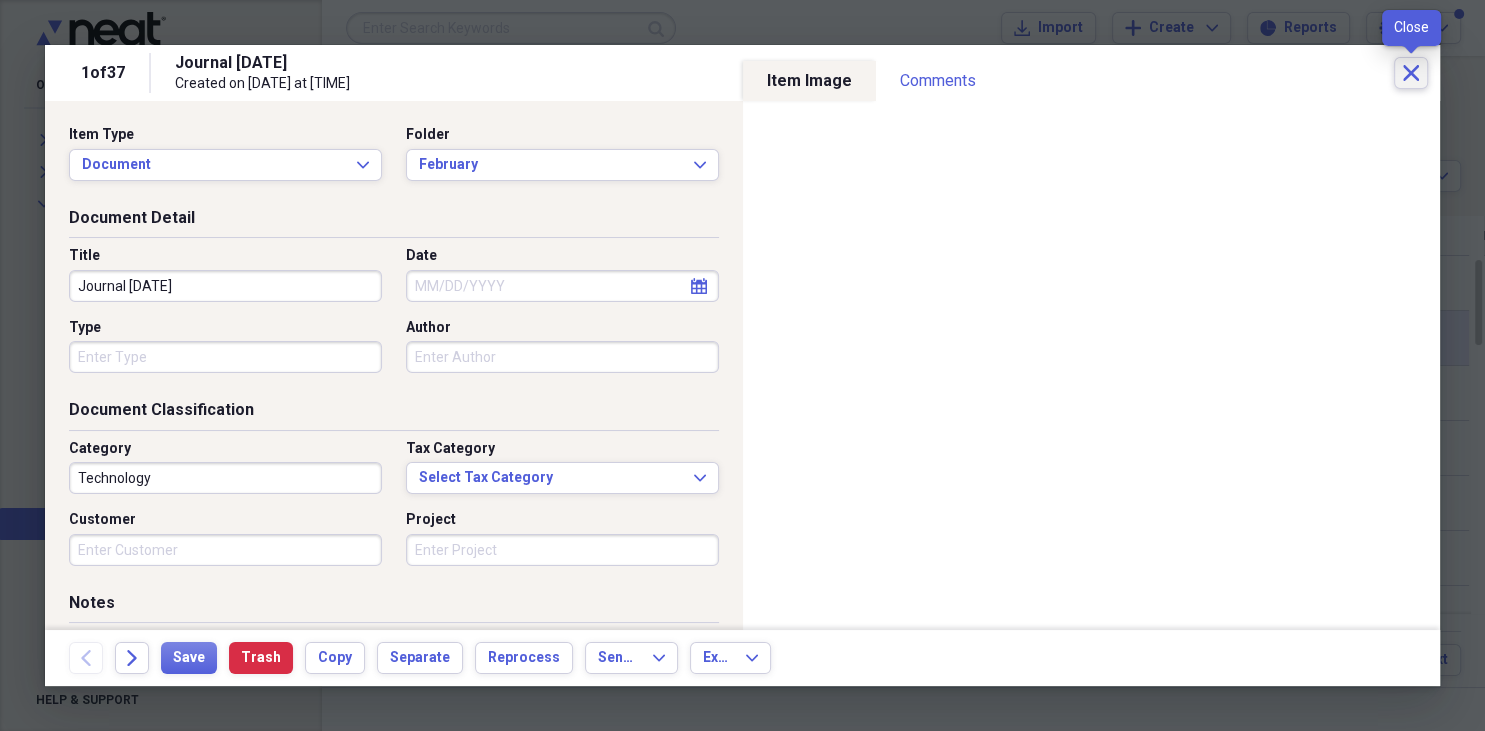click on "Close" 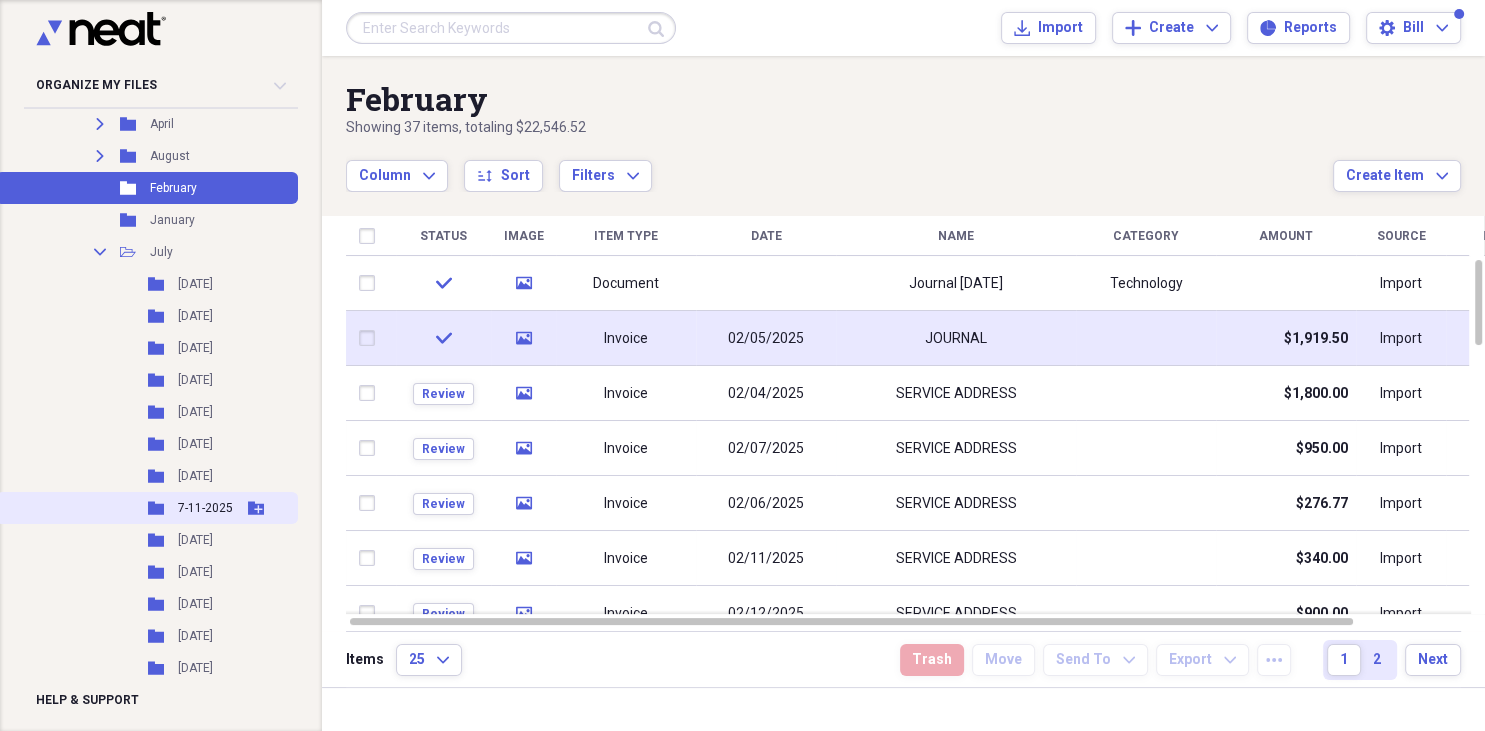 scroll, scrollTop: 691, scrollLeft: 0, axis: vertical 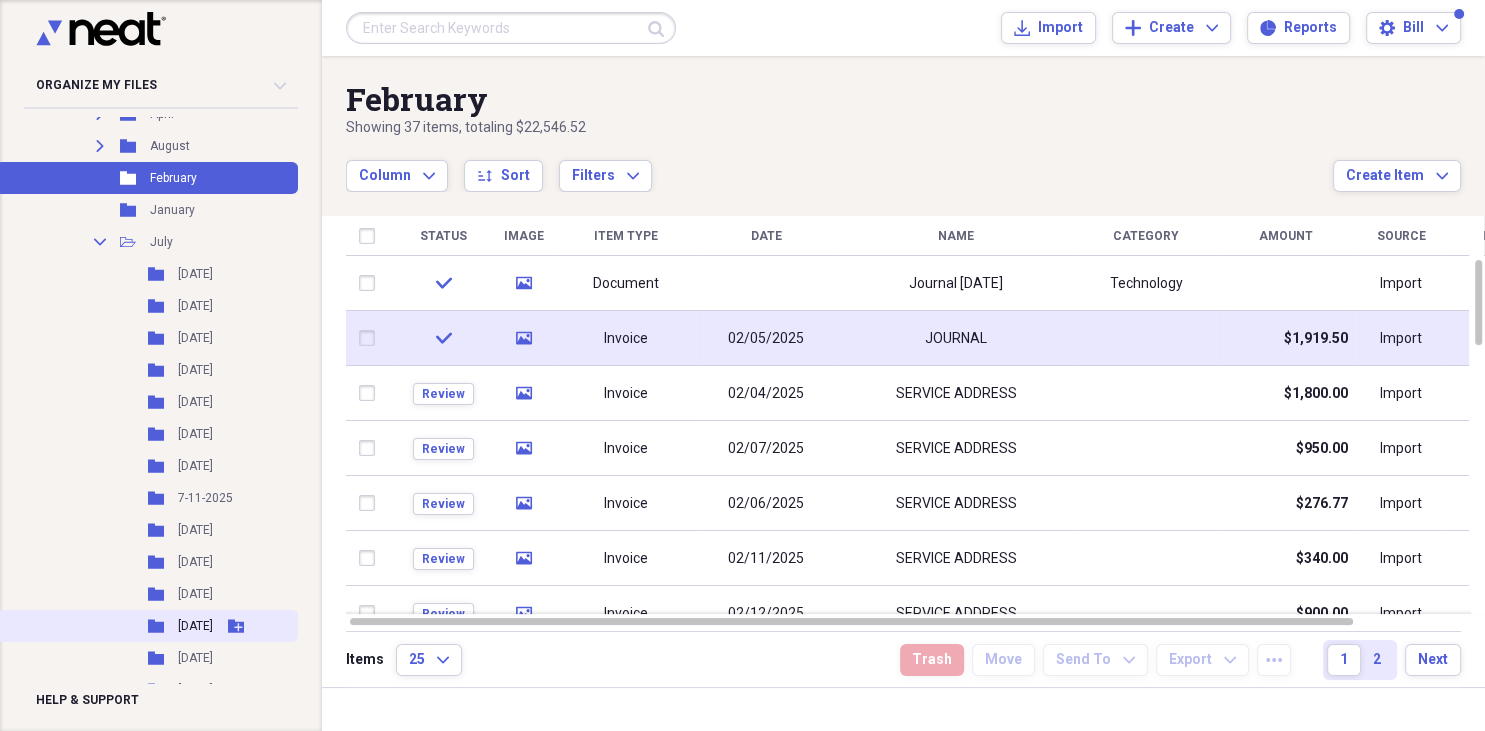 click on "[DATE]" at bounding box center [195, 626] 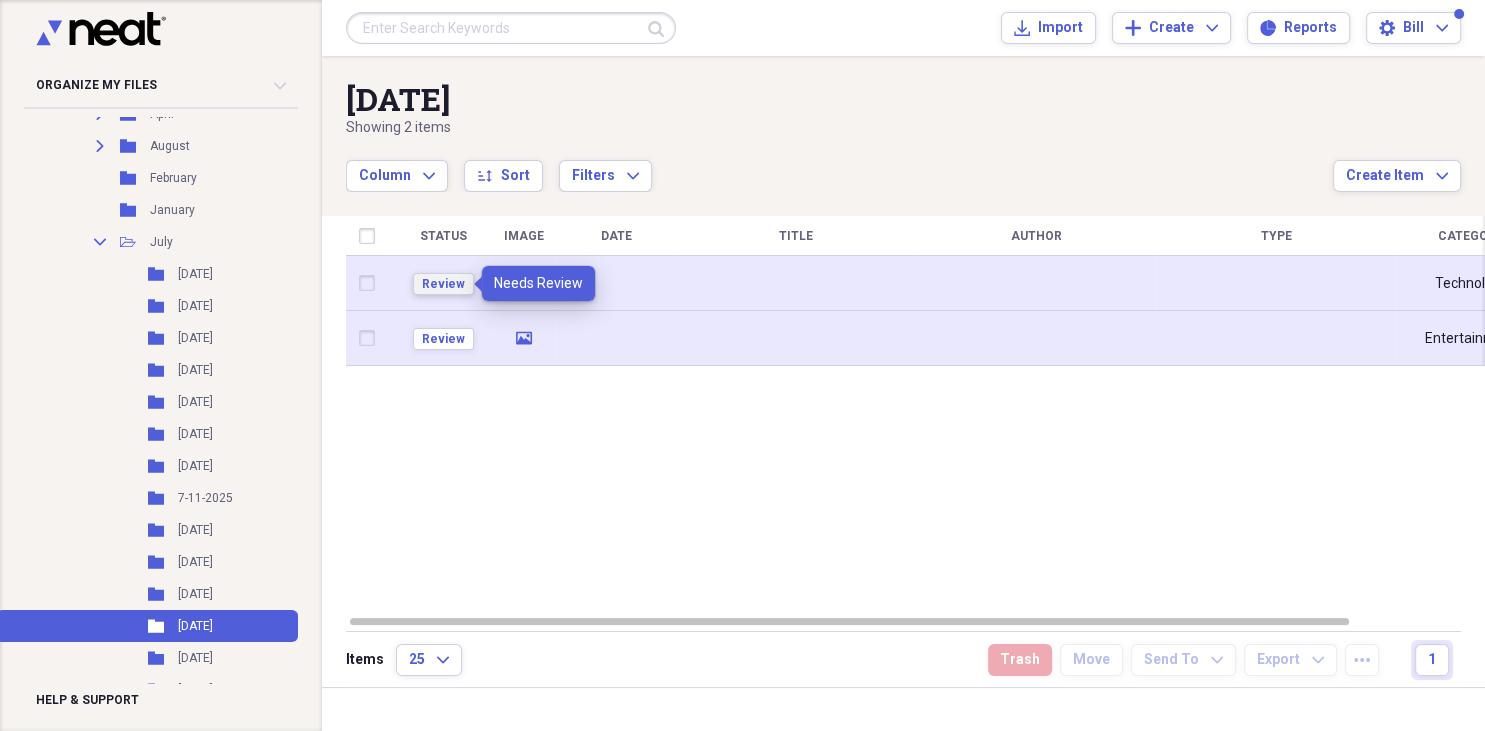 click on "Review" at bounding box center (443, 284) 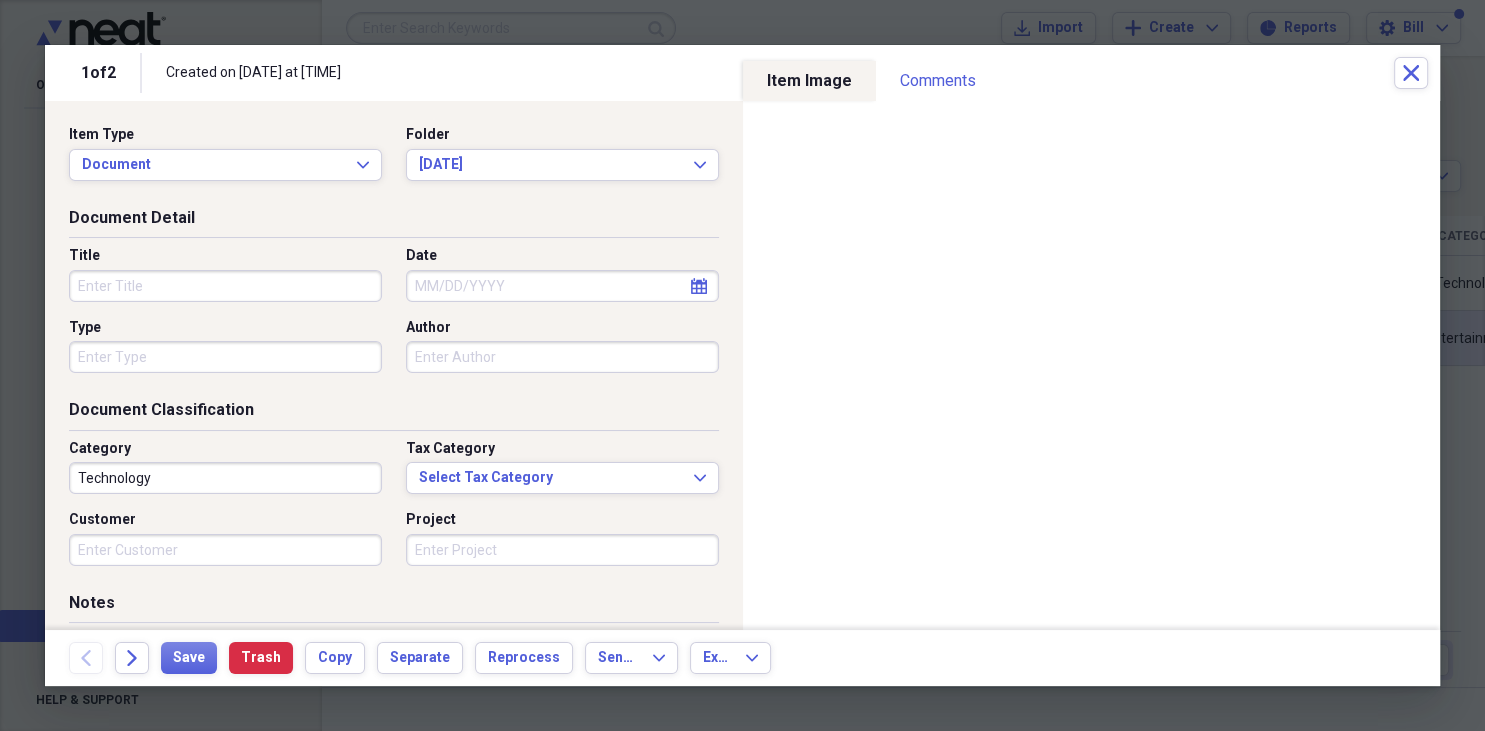 click on "Title" at bounding box center [225, 286] 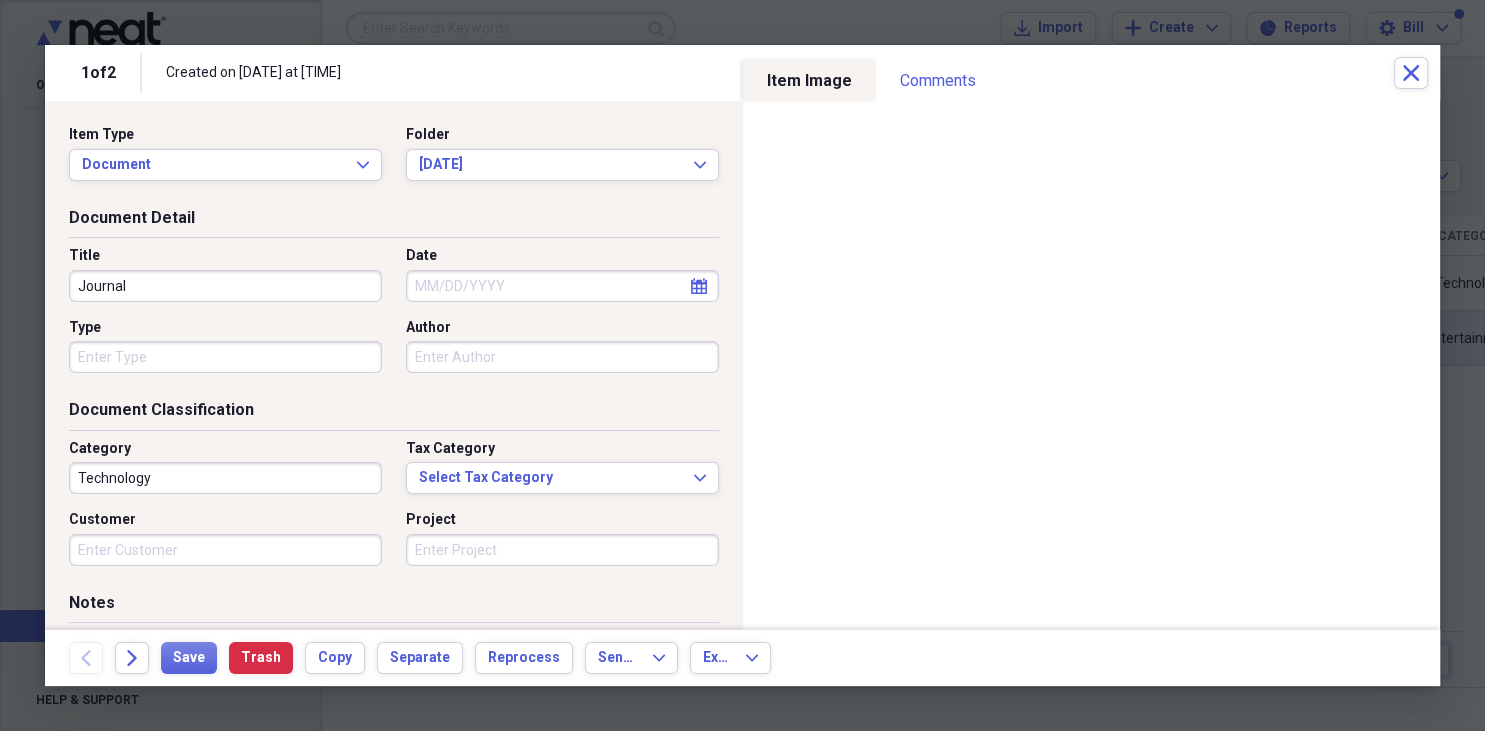 type on "Journal" 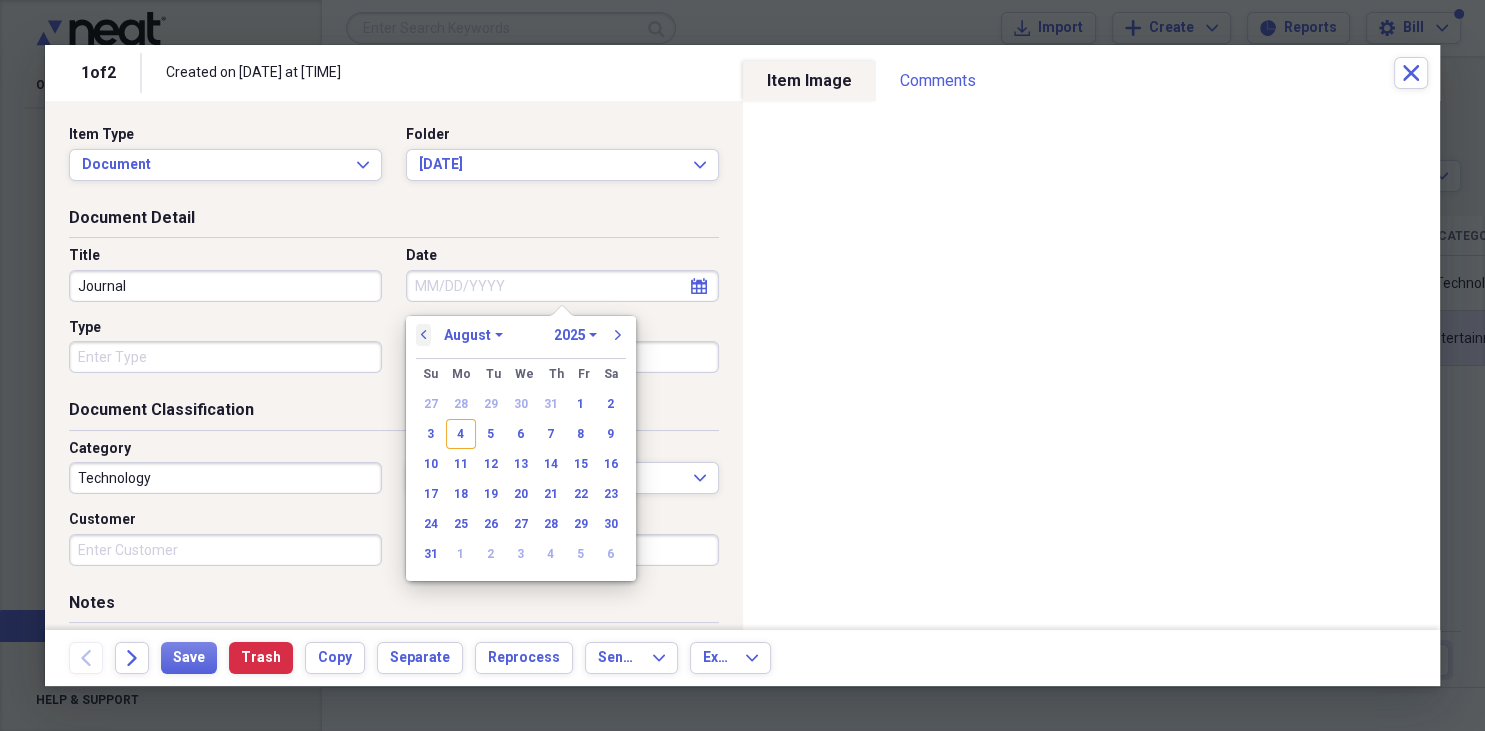 click on "previous" at bounding box center [424, 335] 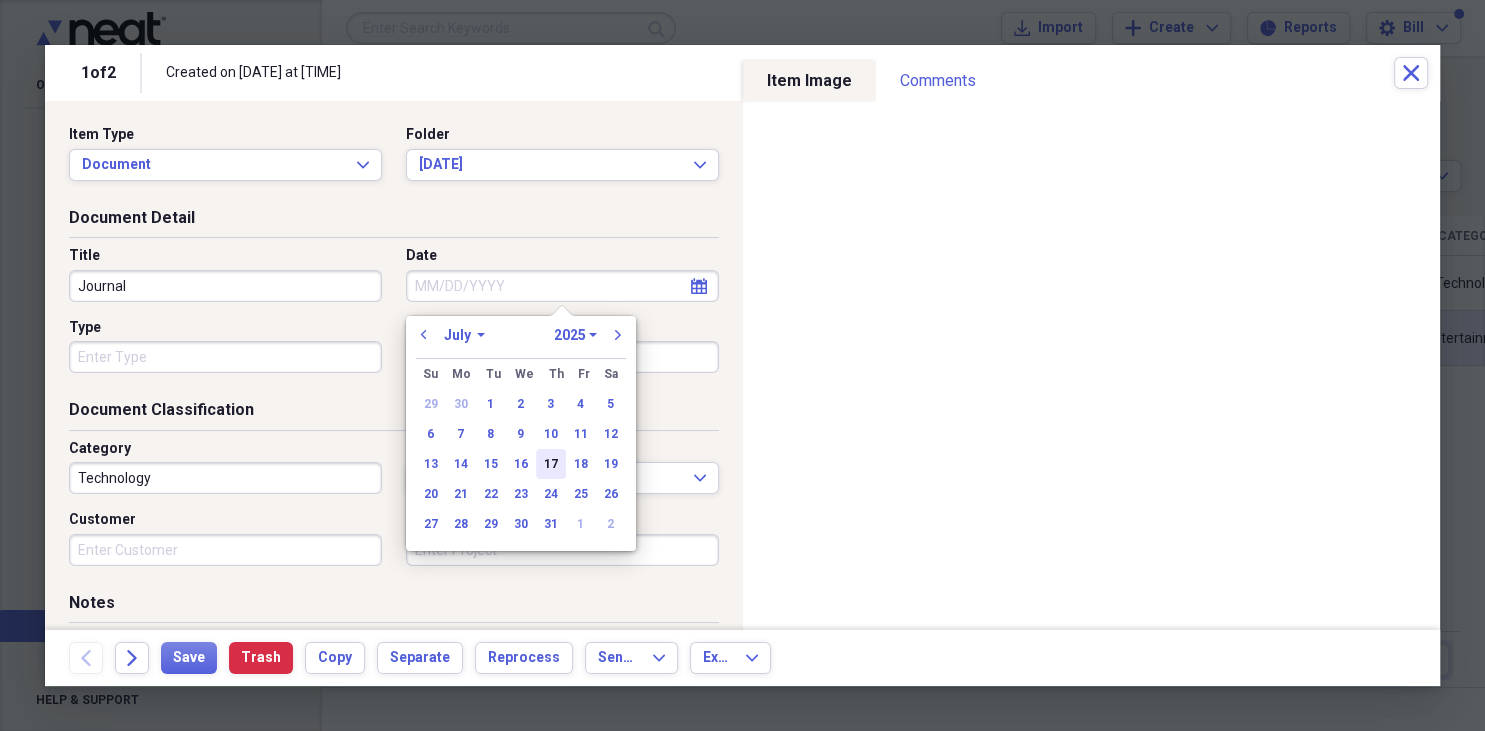 click on "17" at bounding box center [551, 464] 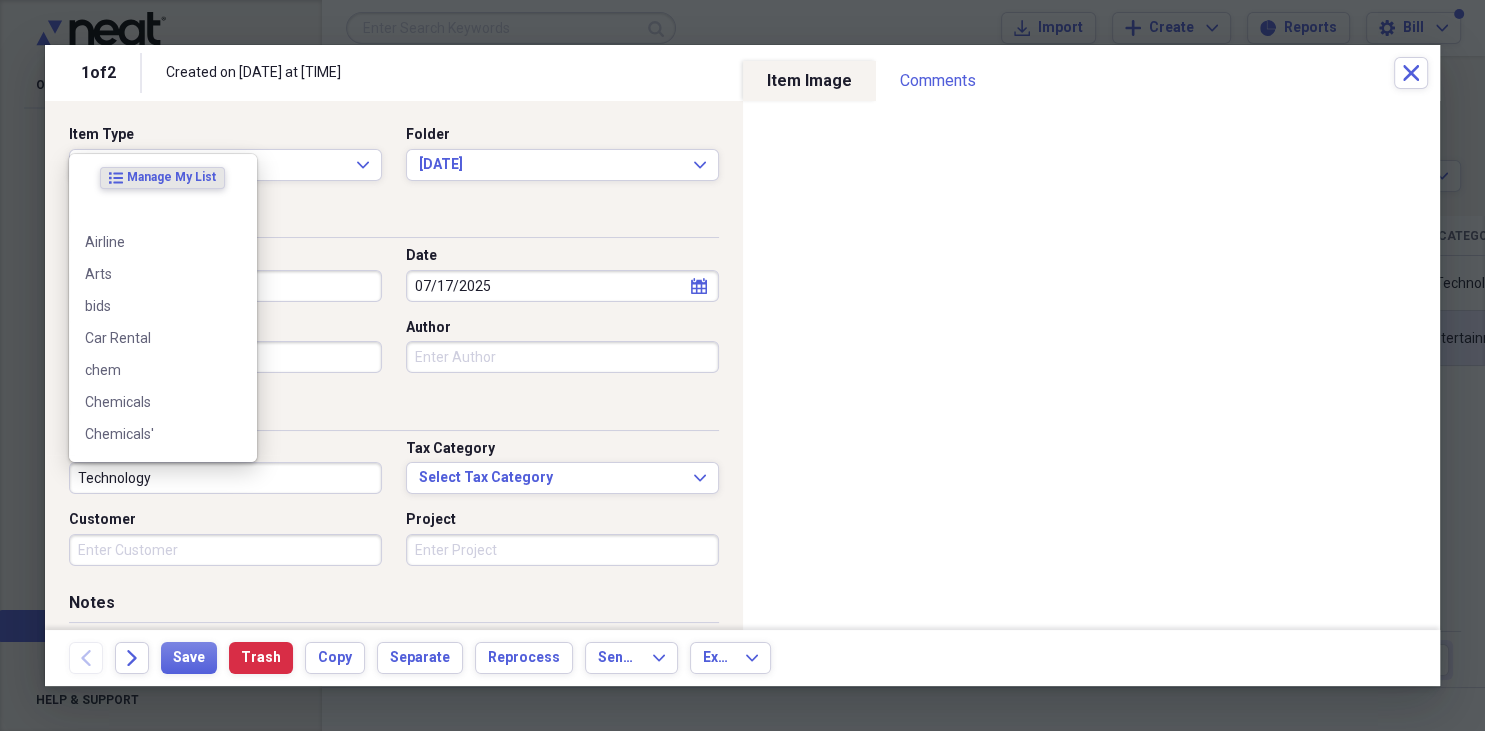 drag, startPoint x: 210, startPoint y: 481, endPoint x: 221, endPoint y: 490, distance: 14.21267 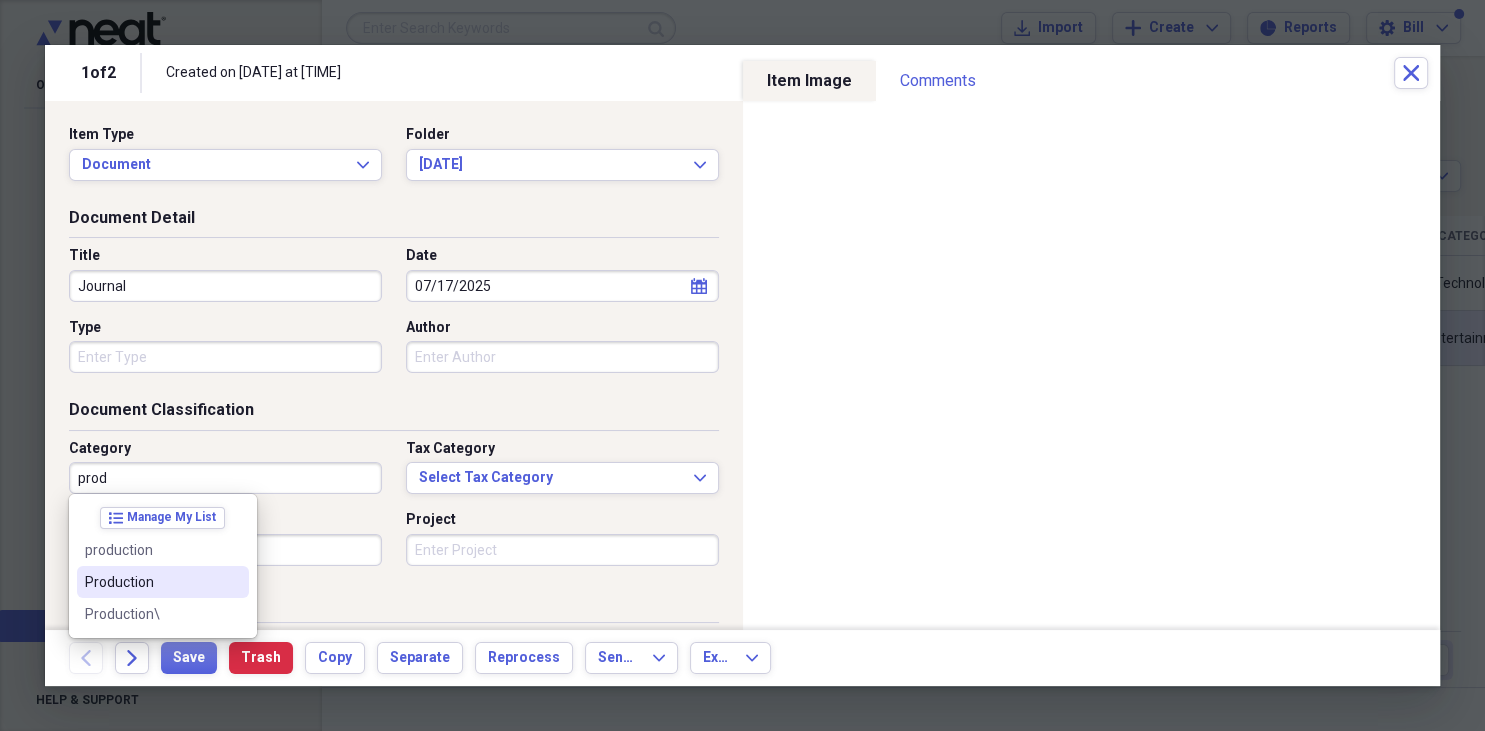 click on "Production" at bounding box center (163, 582) 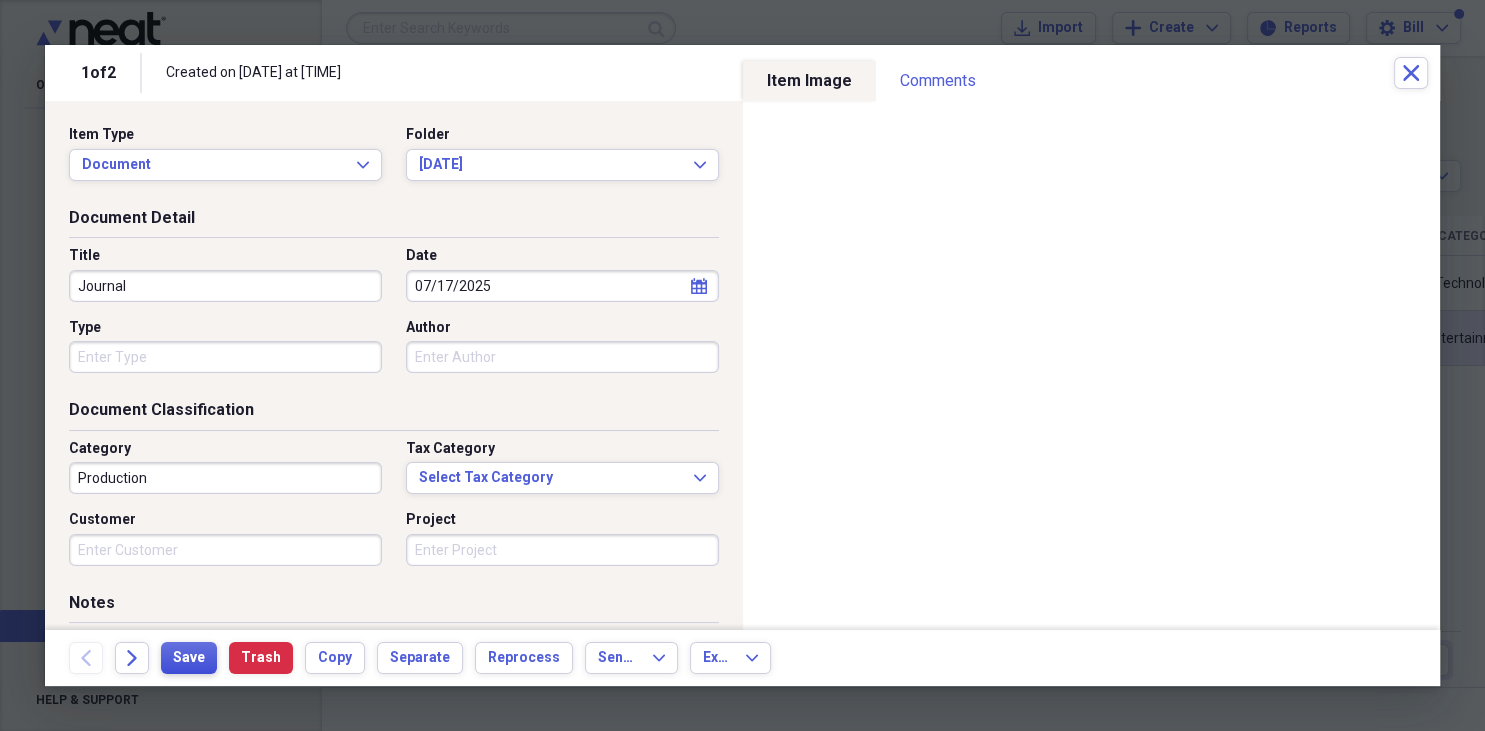 click on "Save" at bounding box center [189, 658] 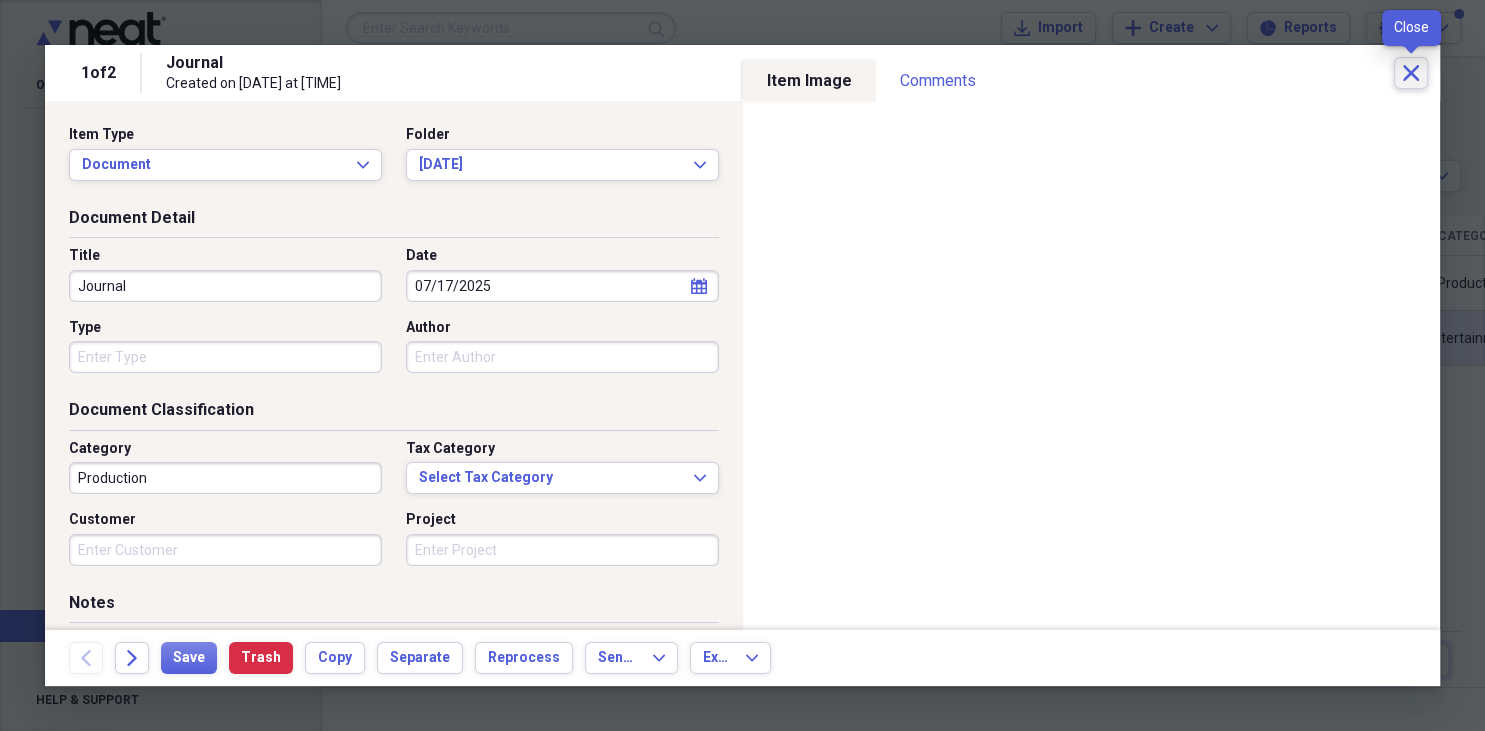 click 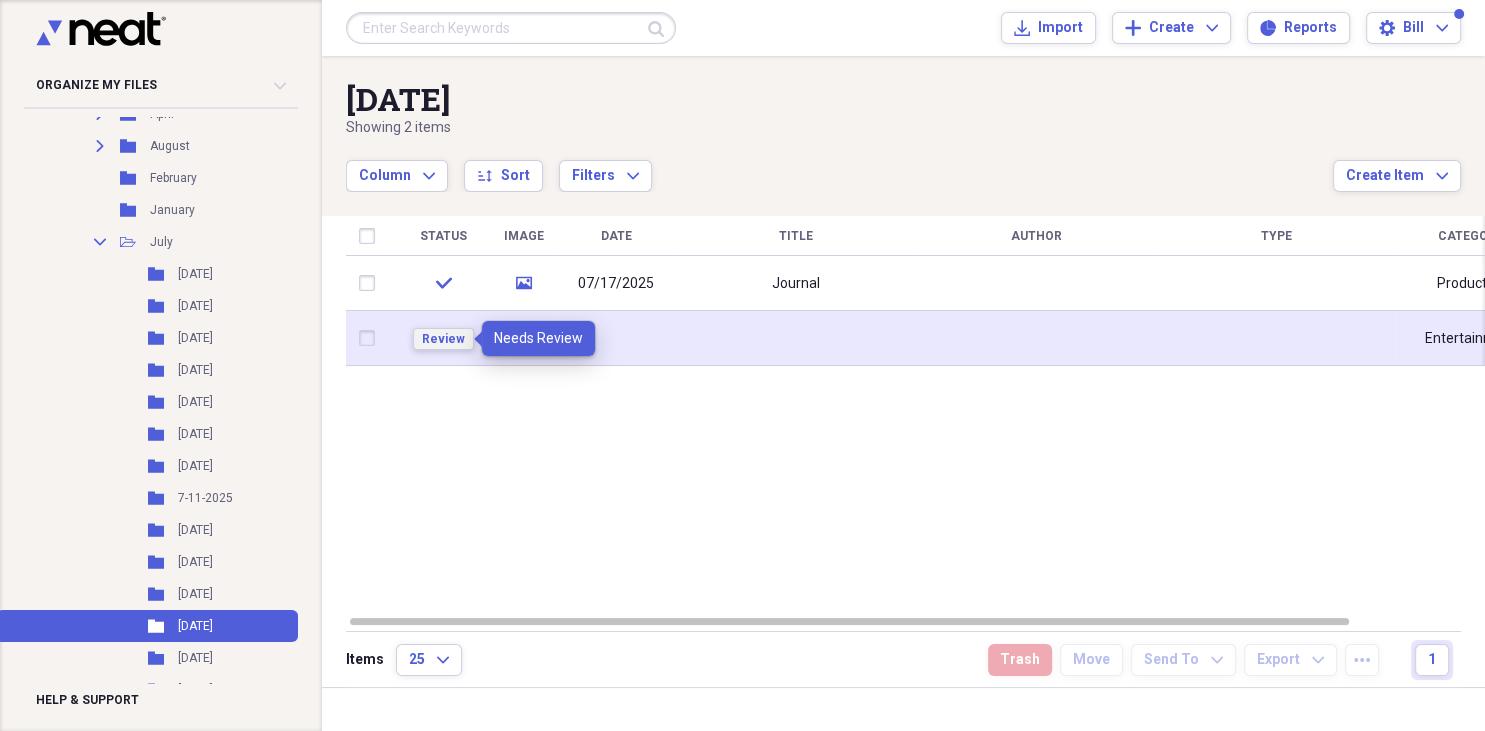 click on "Review" at bounding box center [443, 339] 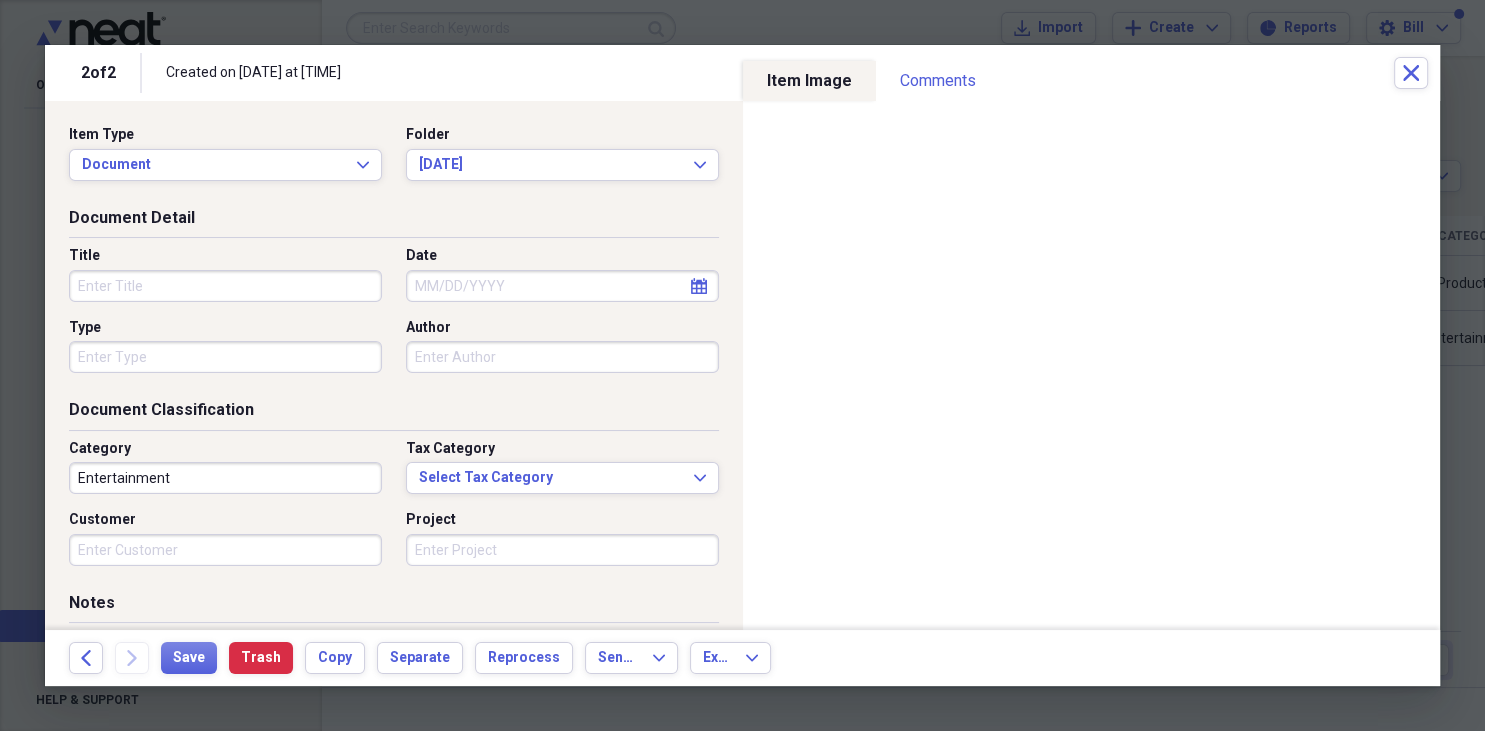 click on "Title" at bounding box center [225, 286] 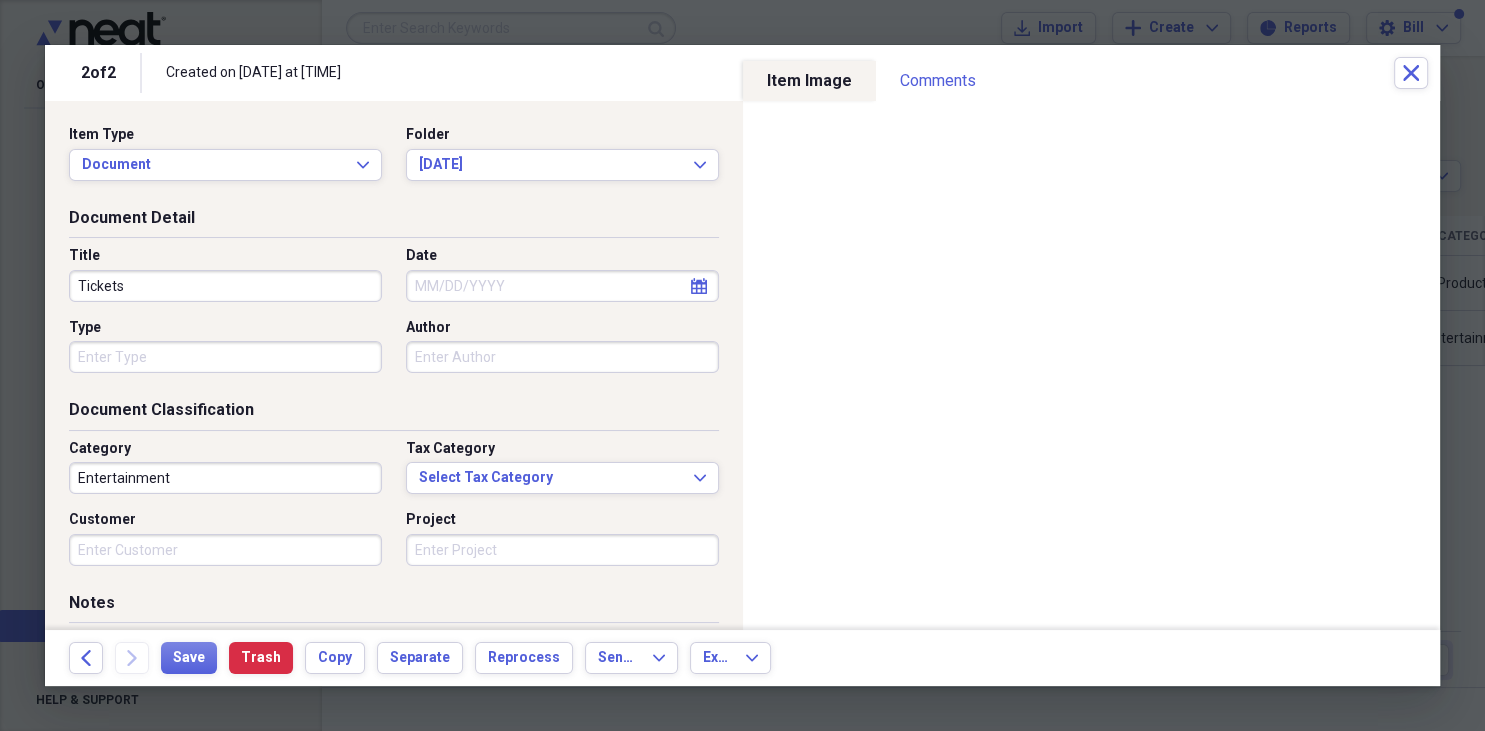 type on "Tickets" 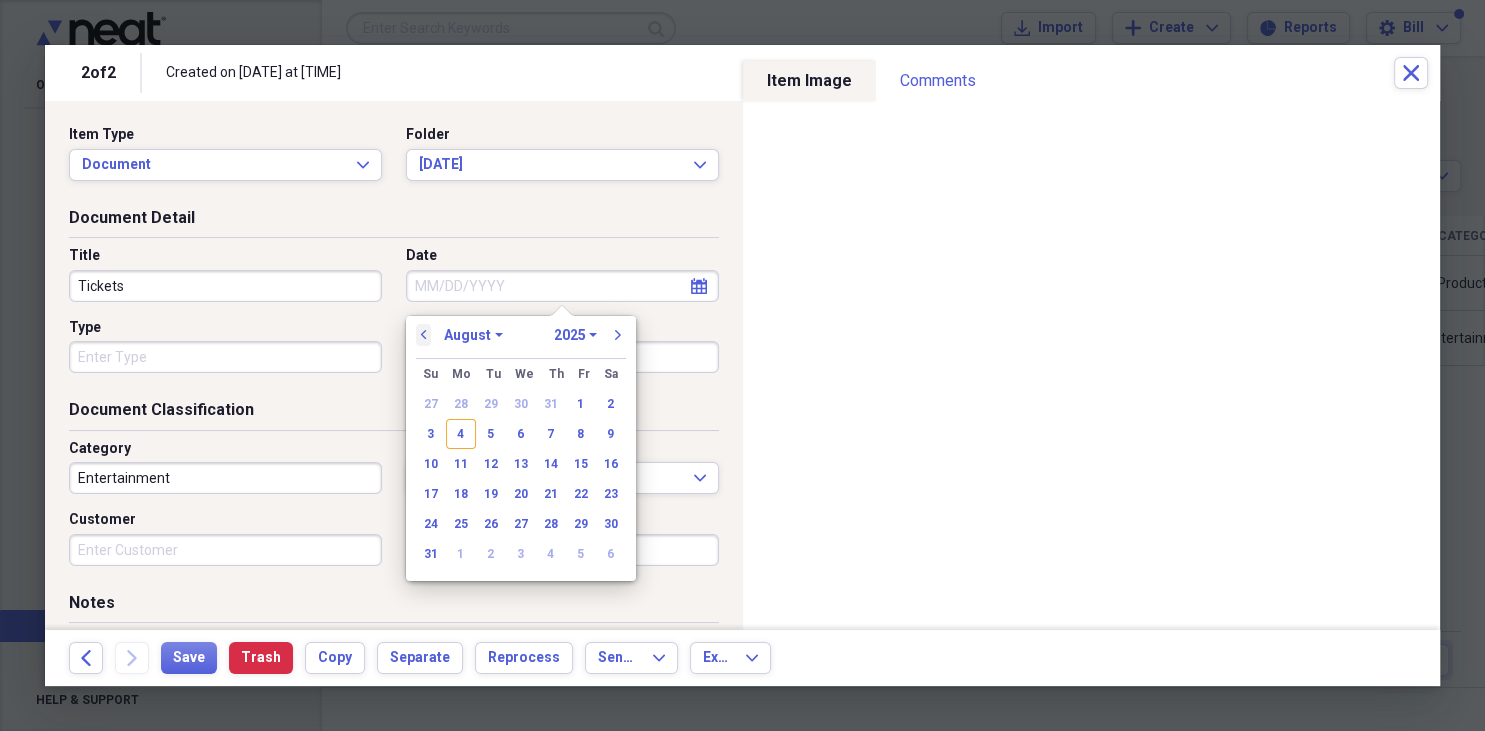 click on "previous" at bounding box center (424, 335) 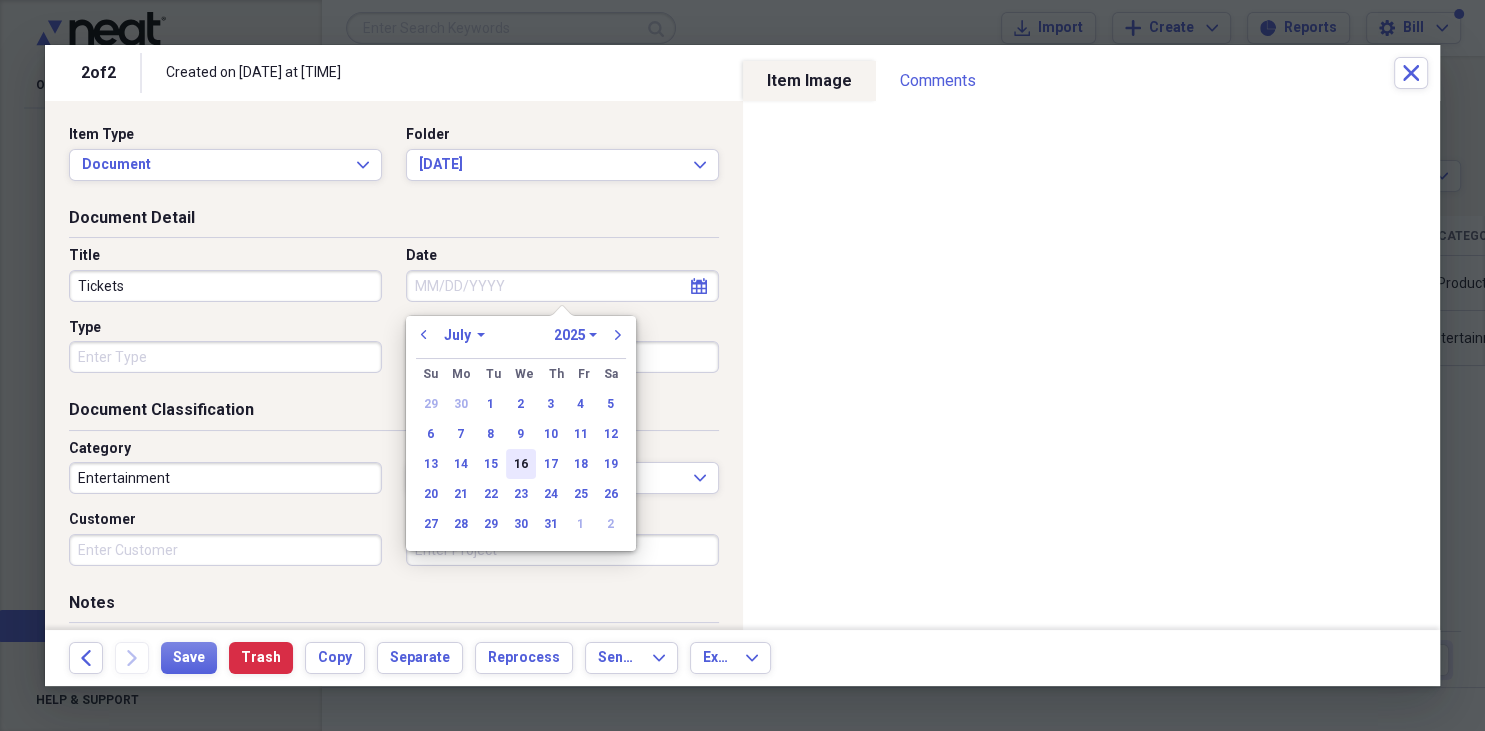 click on "16" at bounding box center [521, 464] 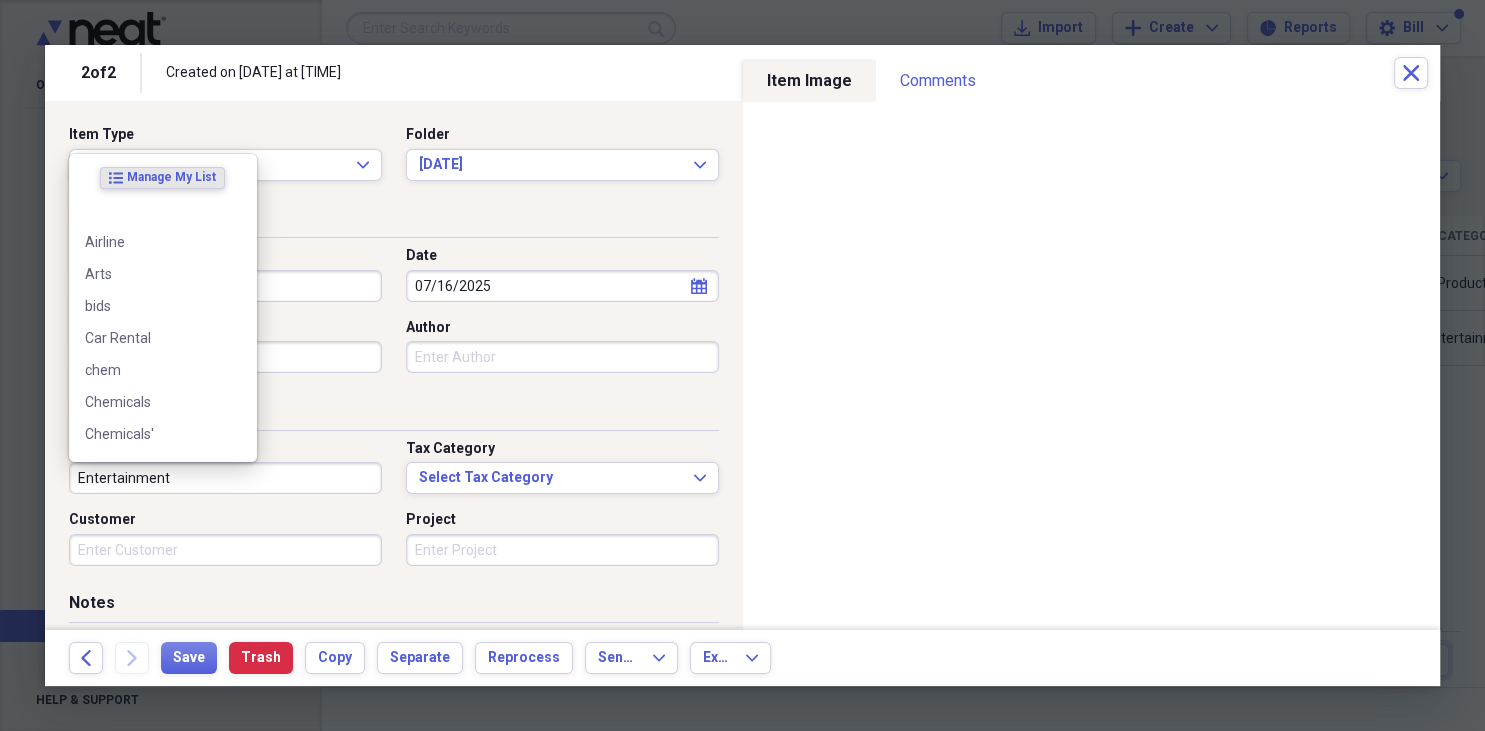 drag, startPoint x: 193, startPoint y: 483, endPoint x: 238, endPoint y: 474, distance: 45.891174 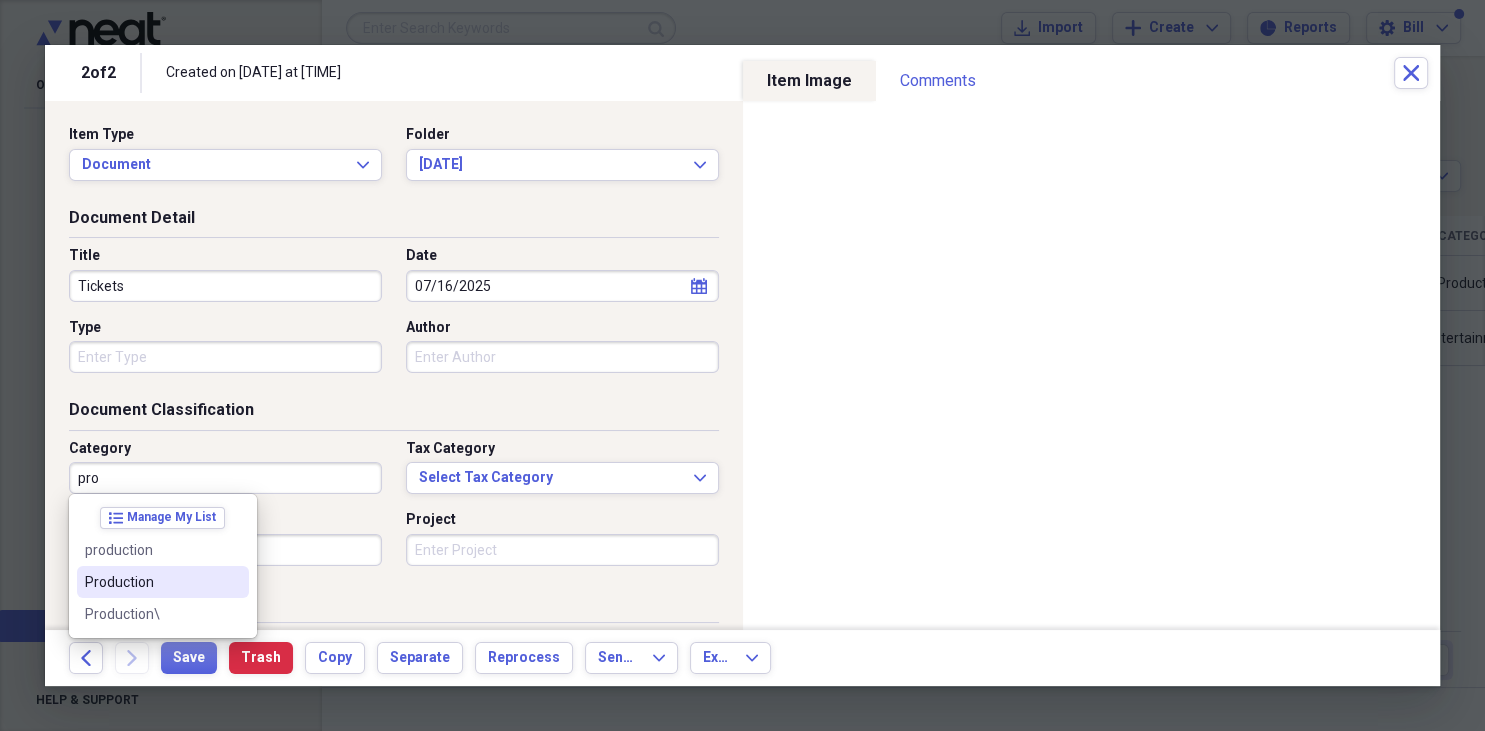 click on "Production" at bounding box center (151, 582) 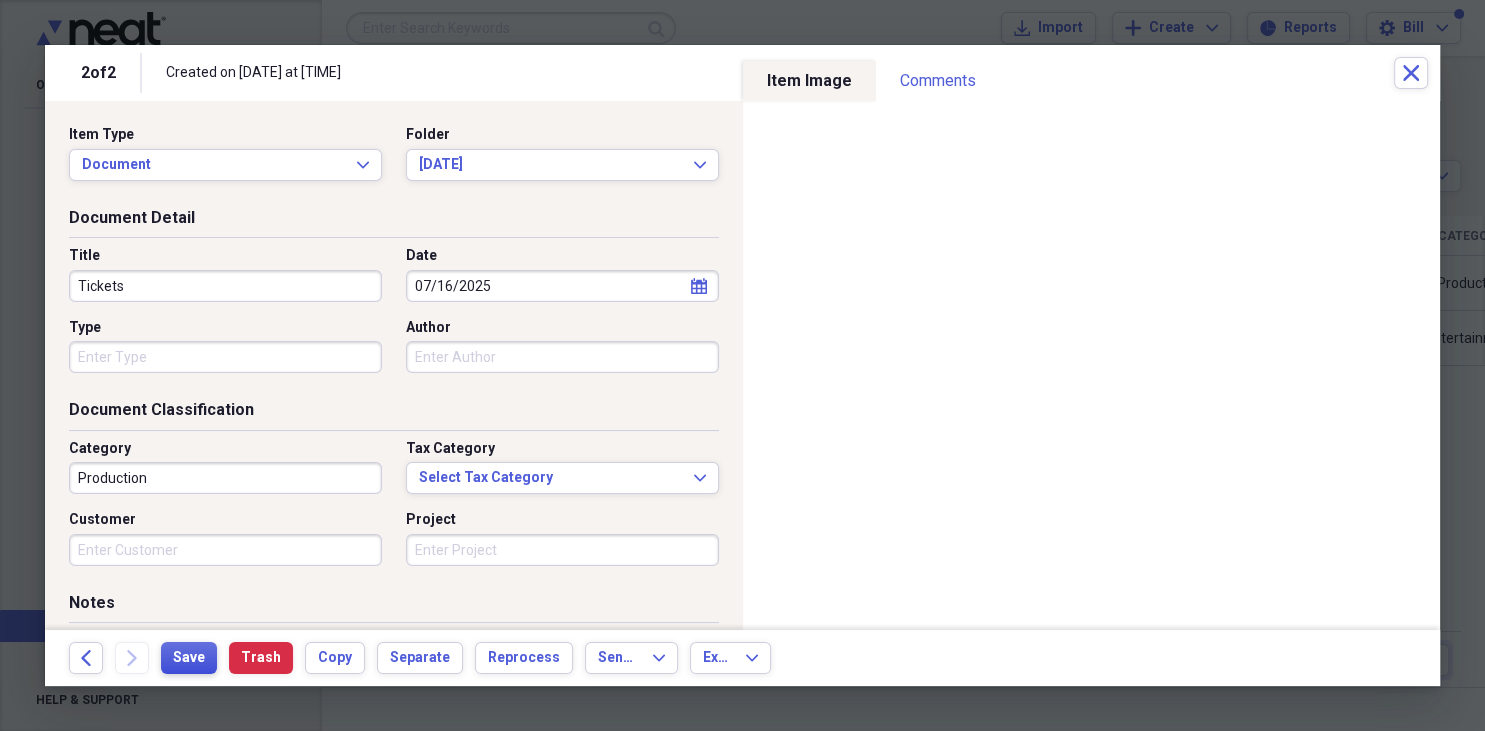 click on "Save" at bounding box center [189, 658] 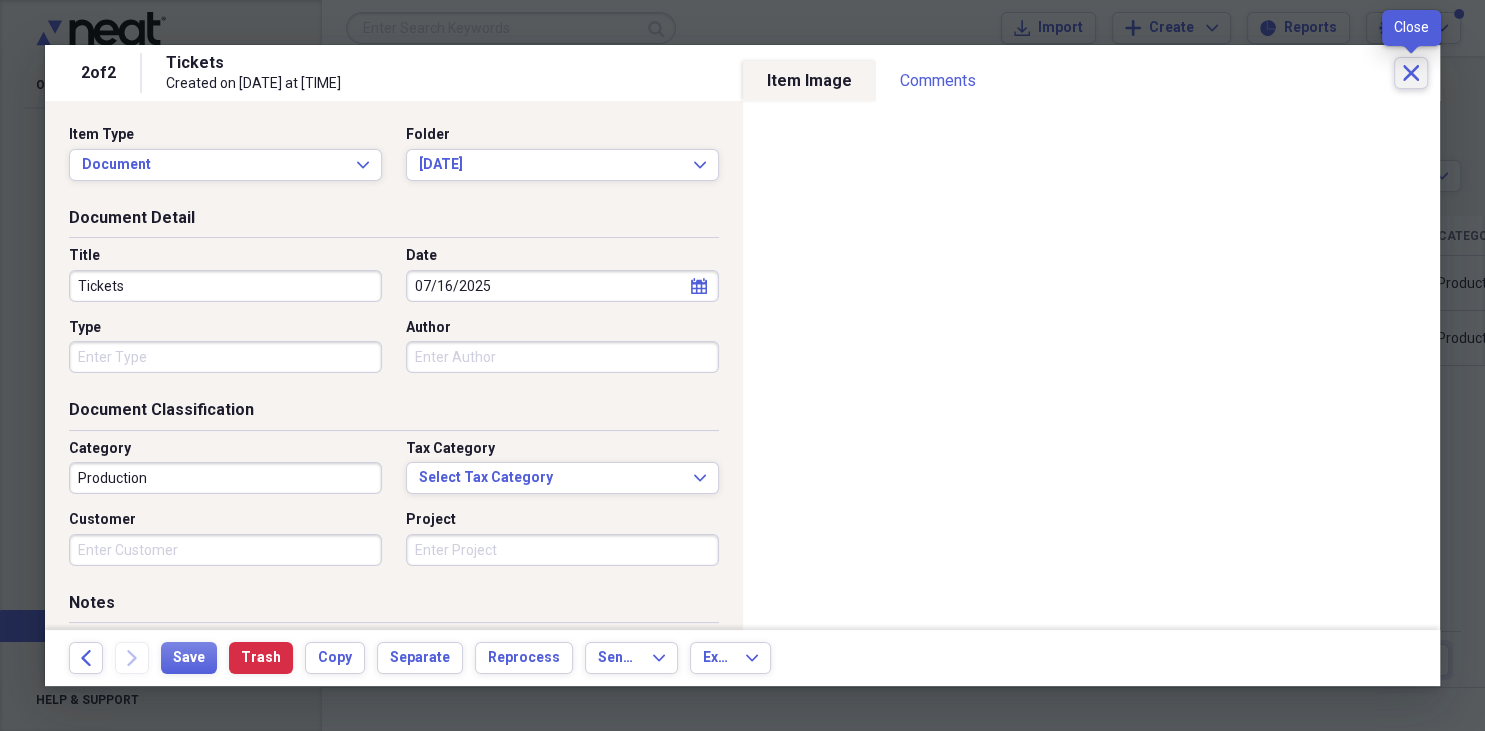 click 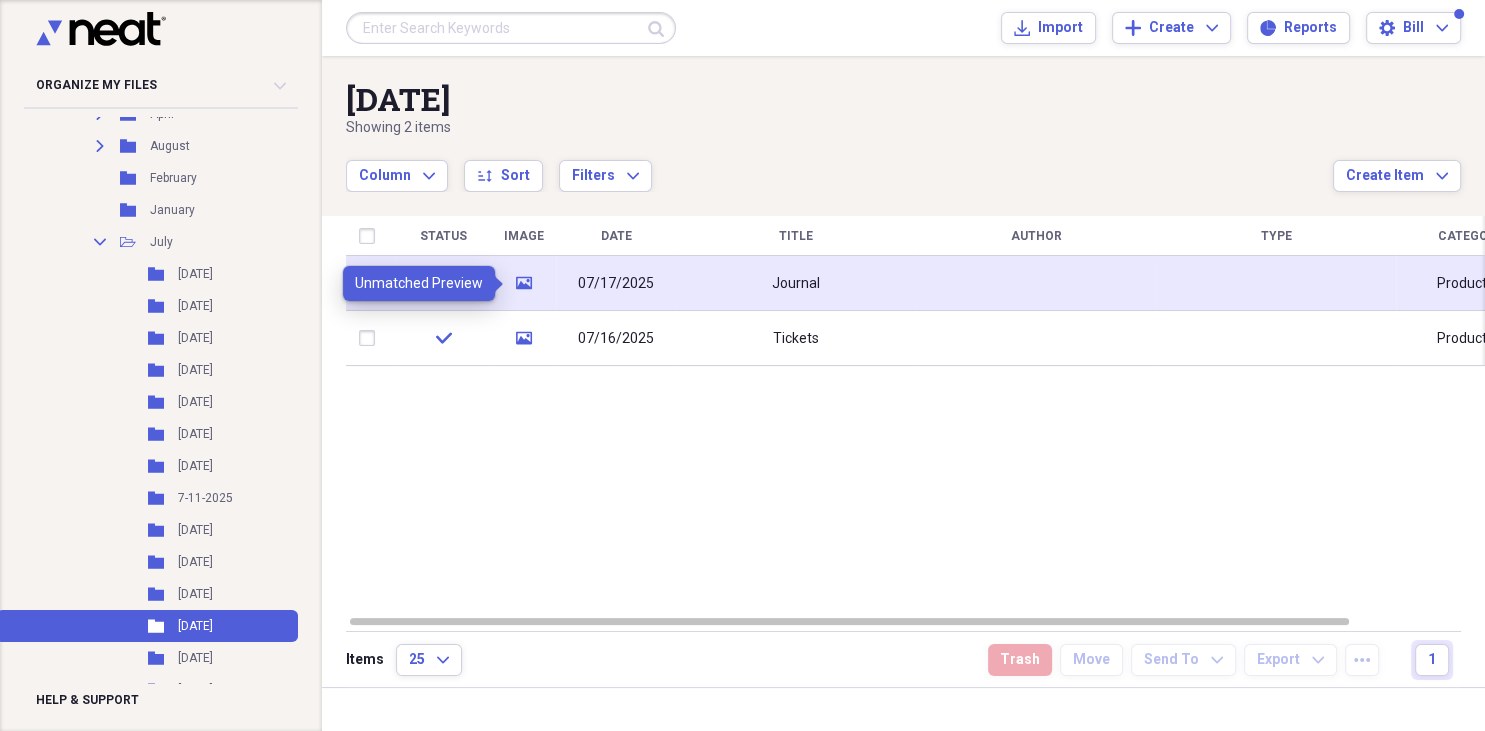 click 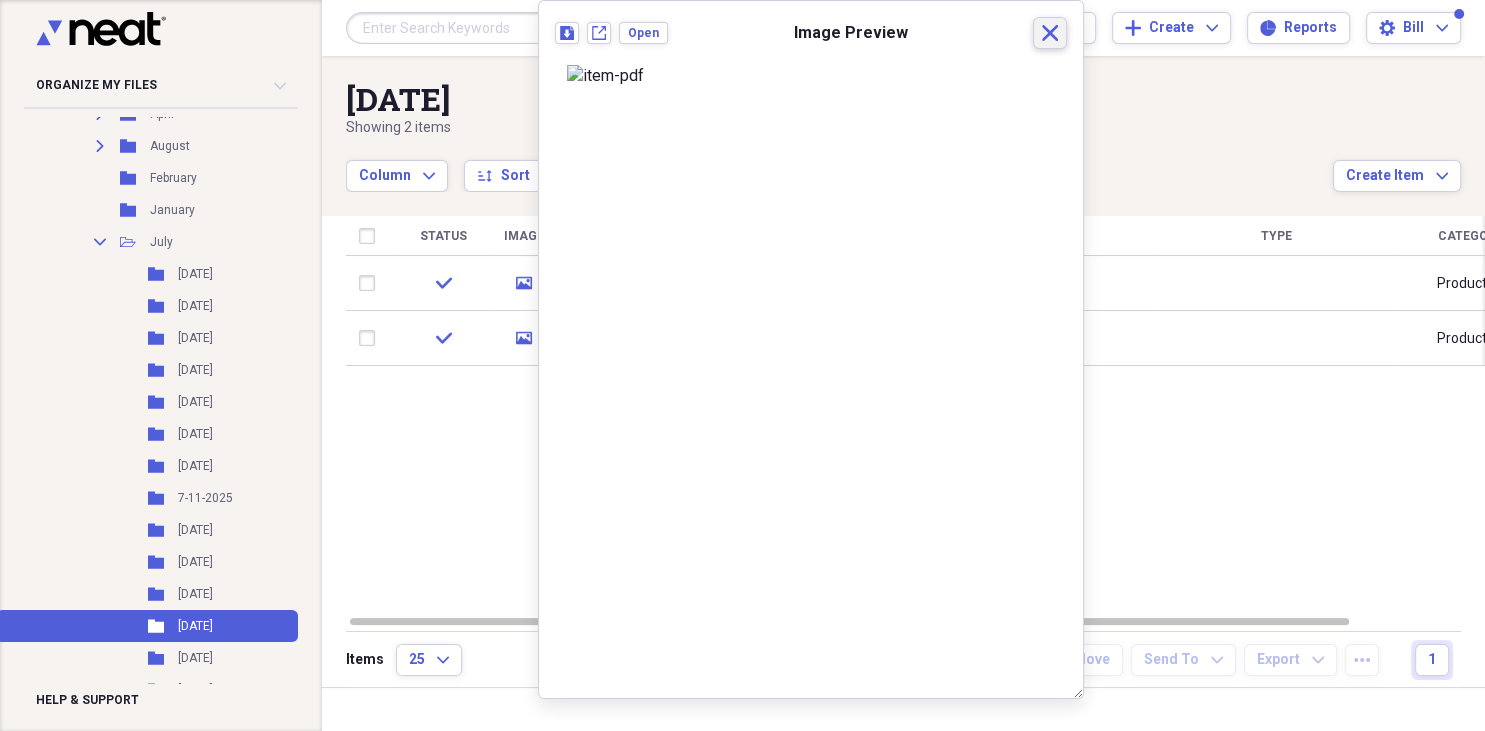 click on "Close" at bounding box center (1050, 33) 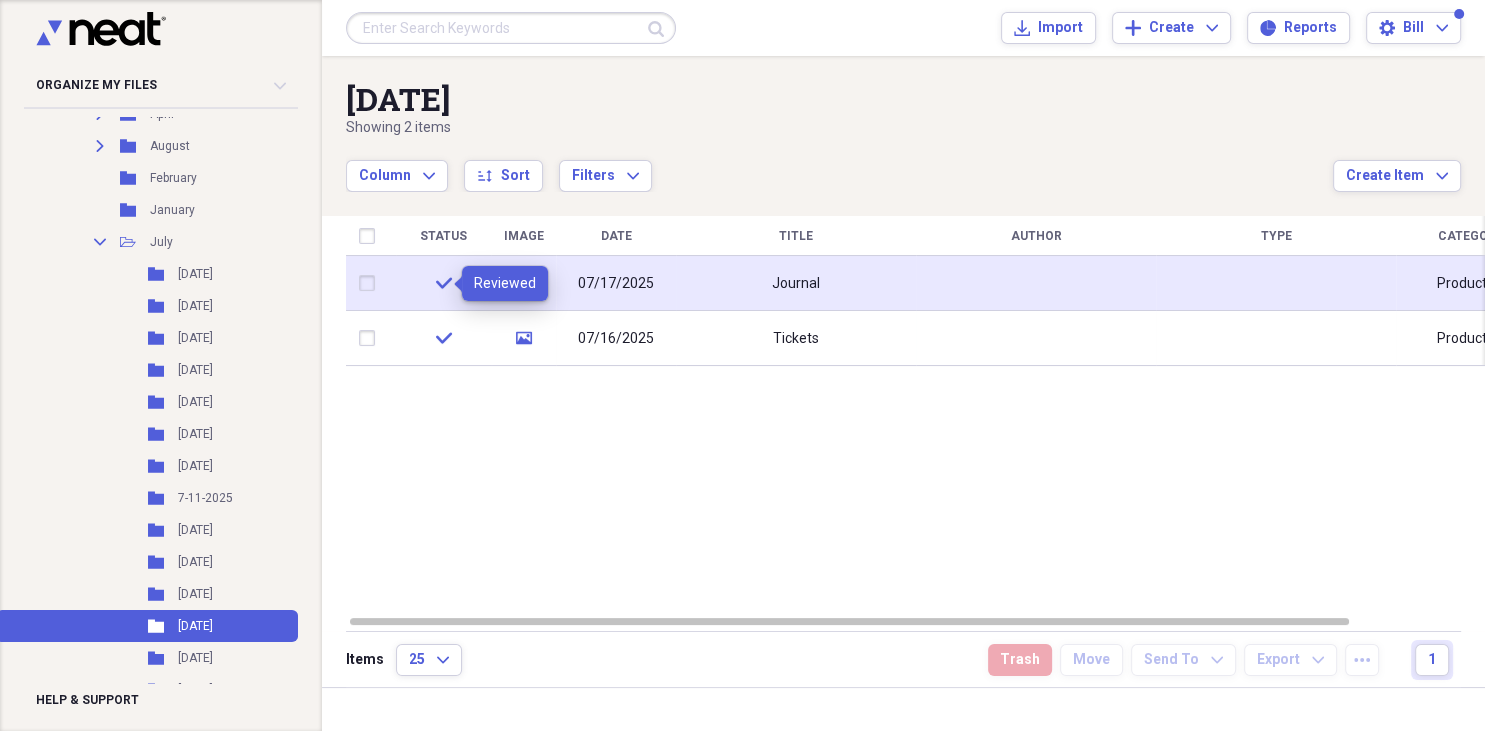 click on "check" 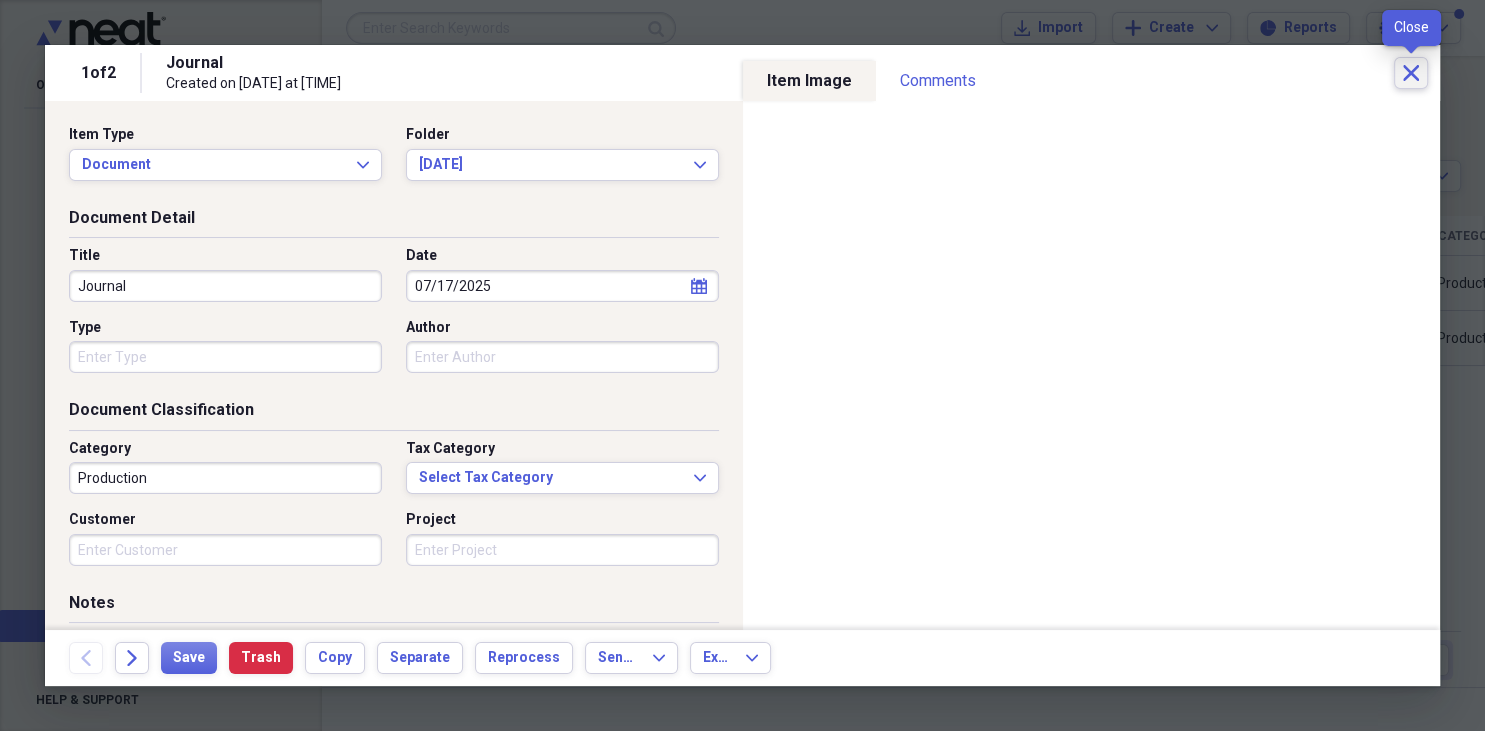 click on "Close" 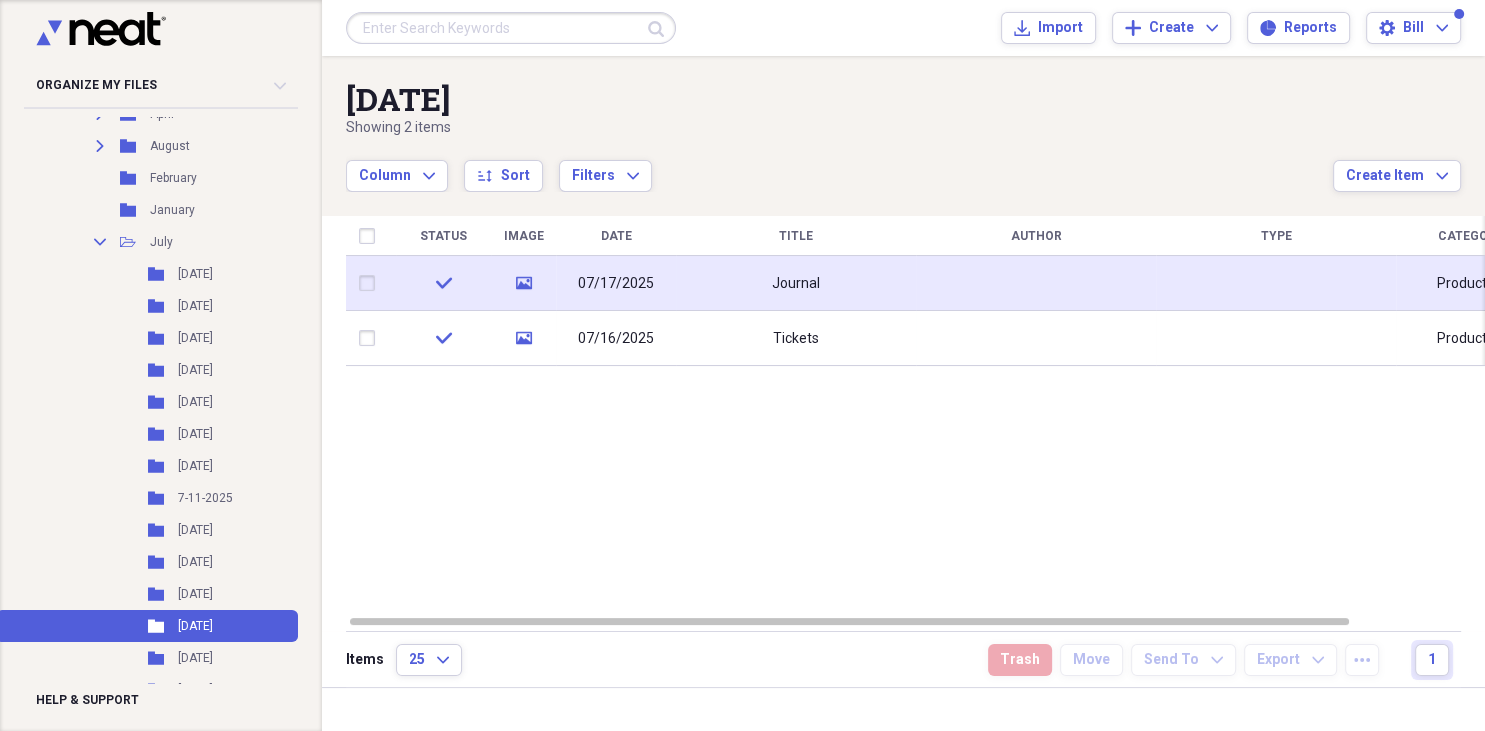 click on "Journal" at bounding box center (796, 283) 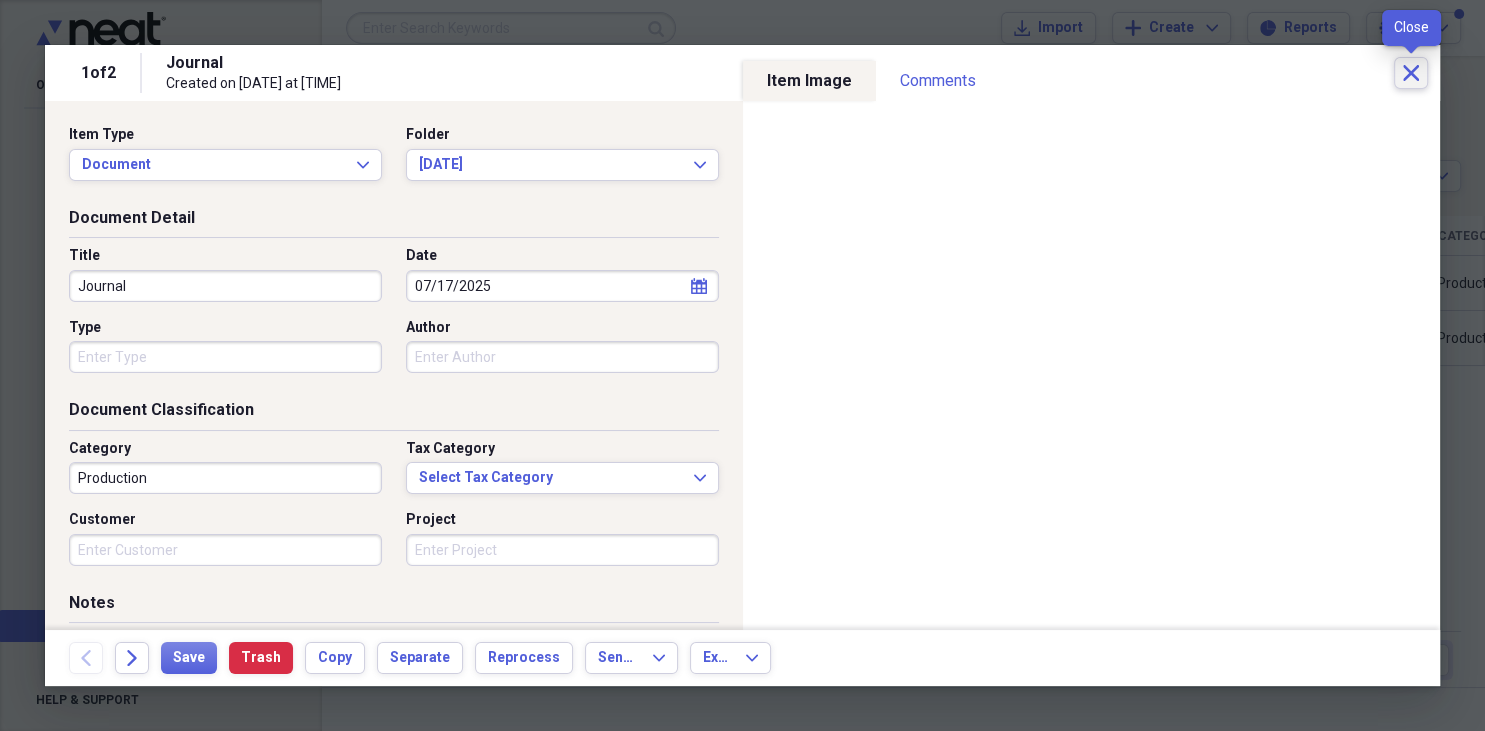 click on "Close" 